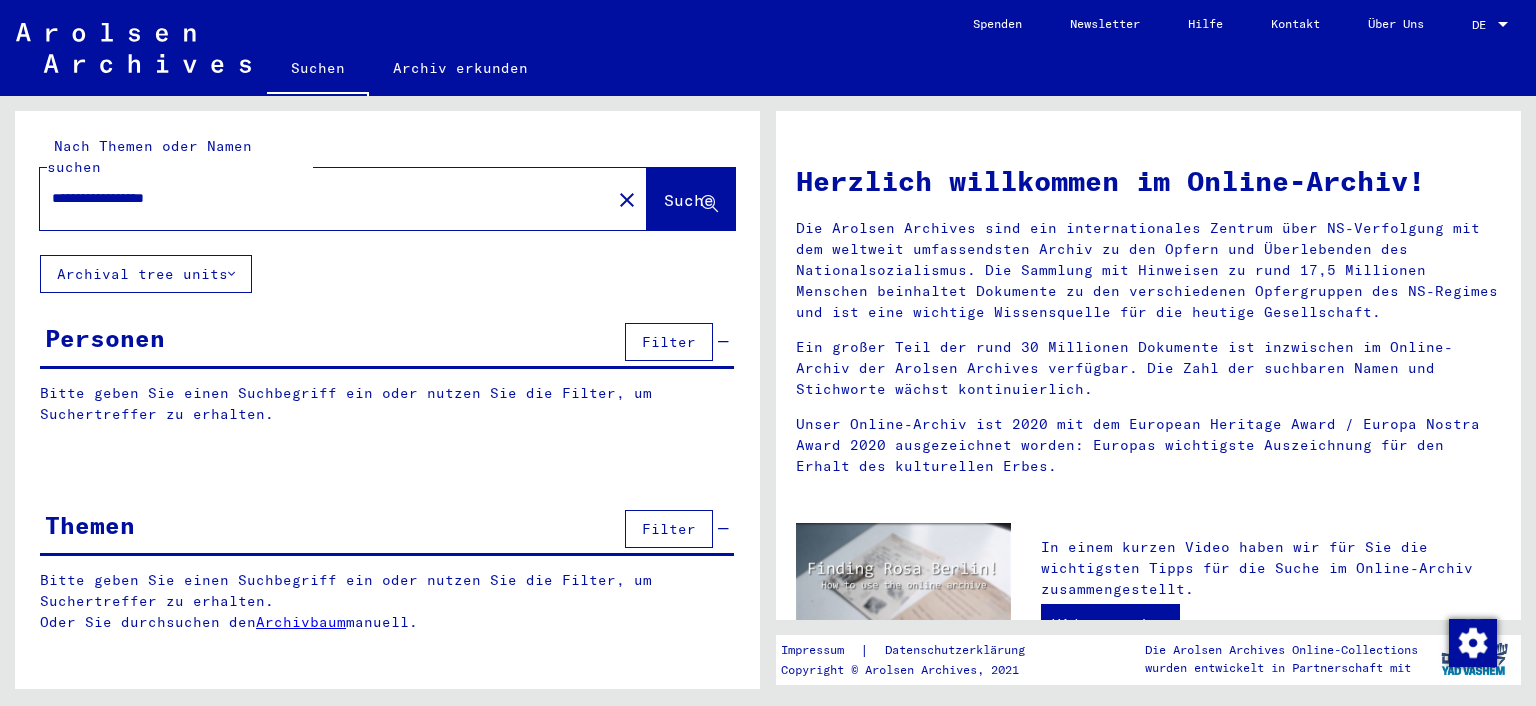 scroll, scrollTop: 0, scrollLeft: 0, axis: both 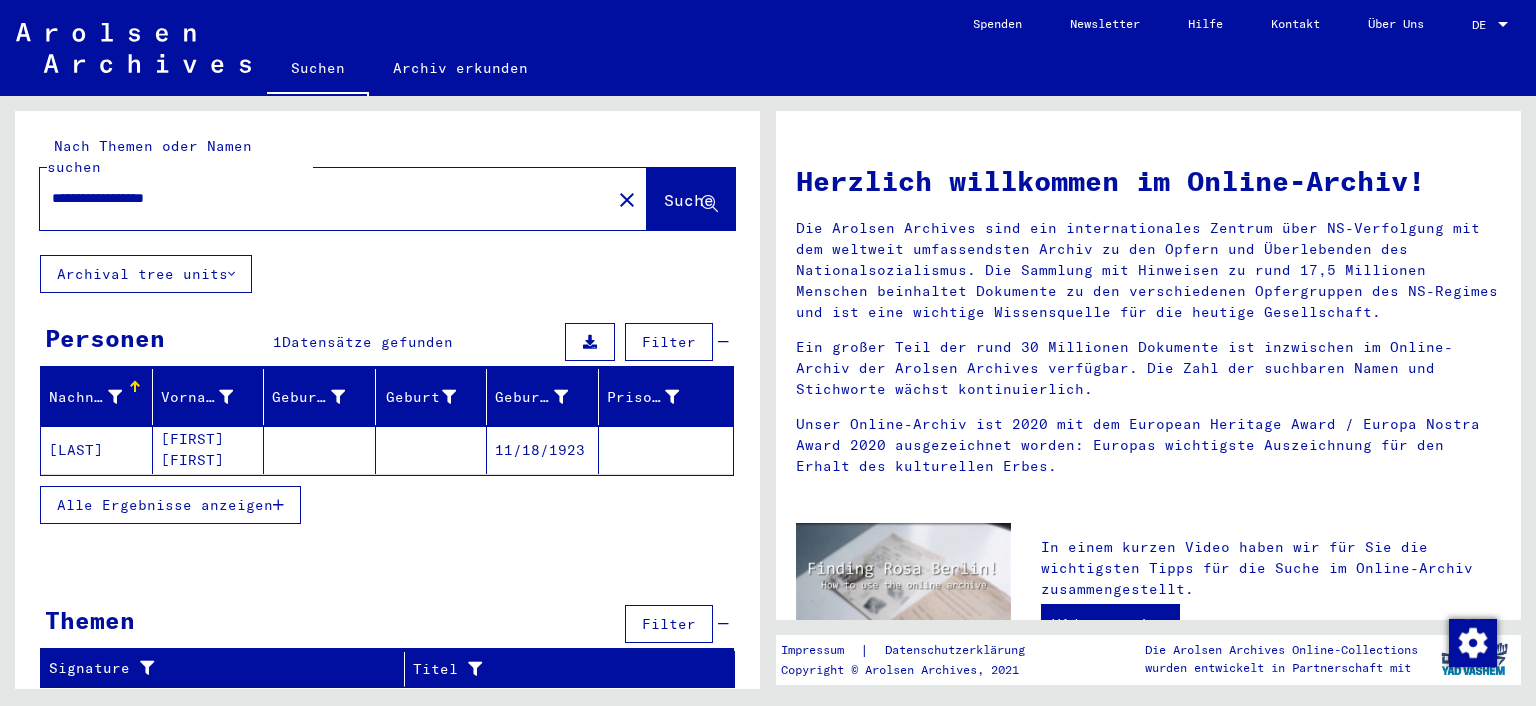 click on "[LAST]" 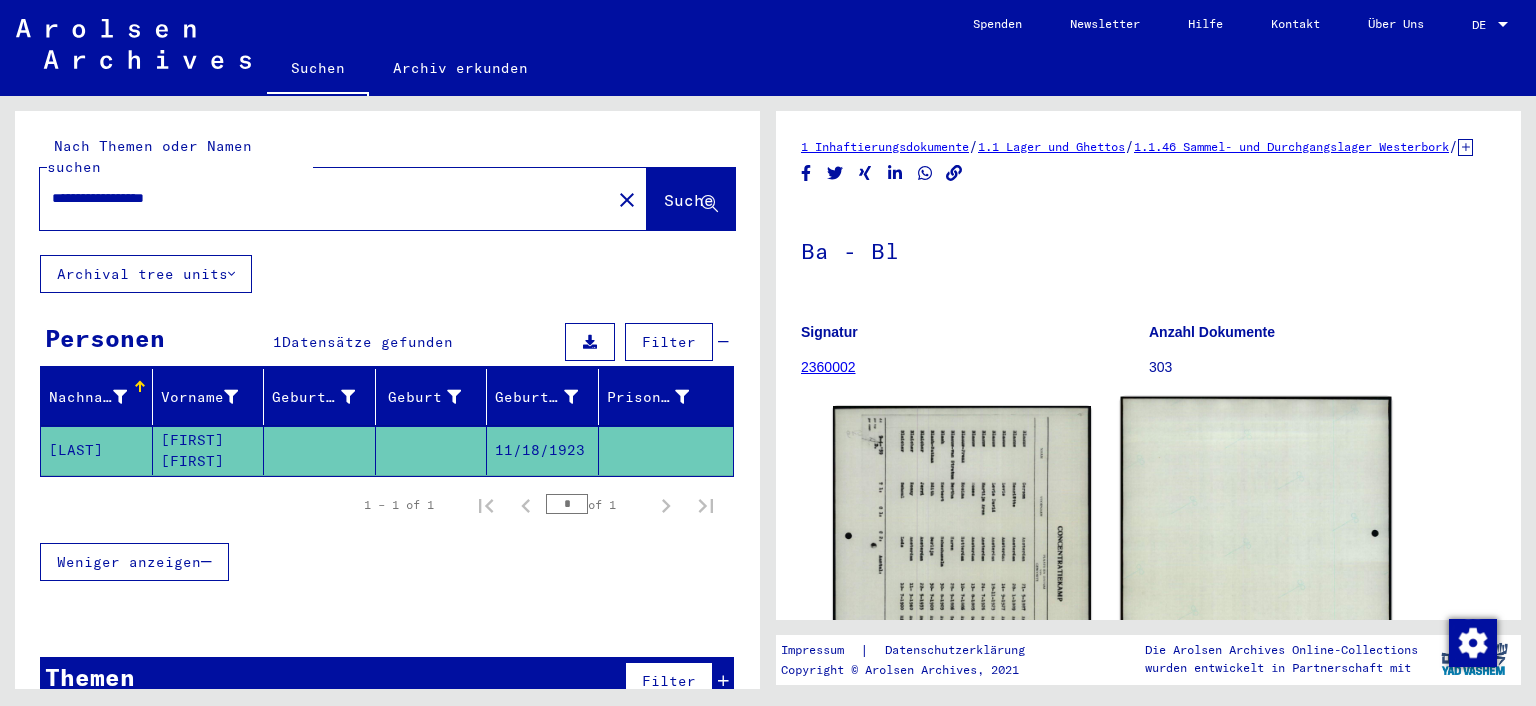 scroll, scrollTop: 0, scrollLeft: 0, axis: both 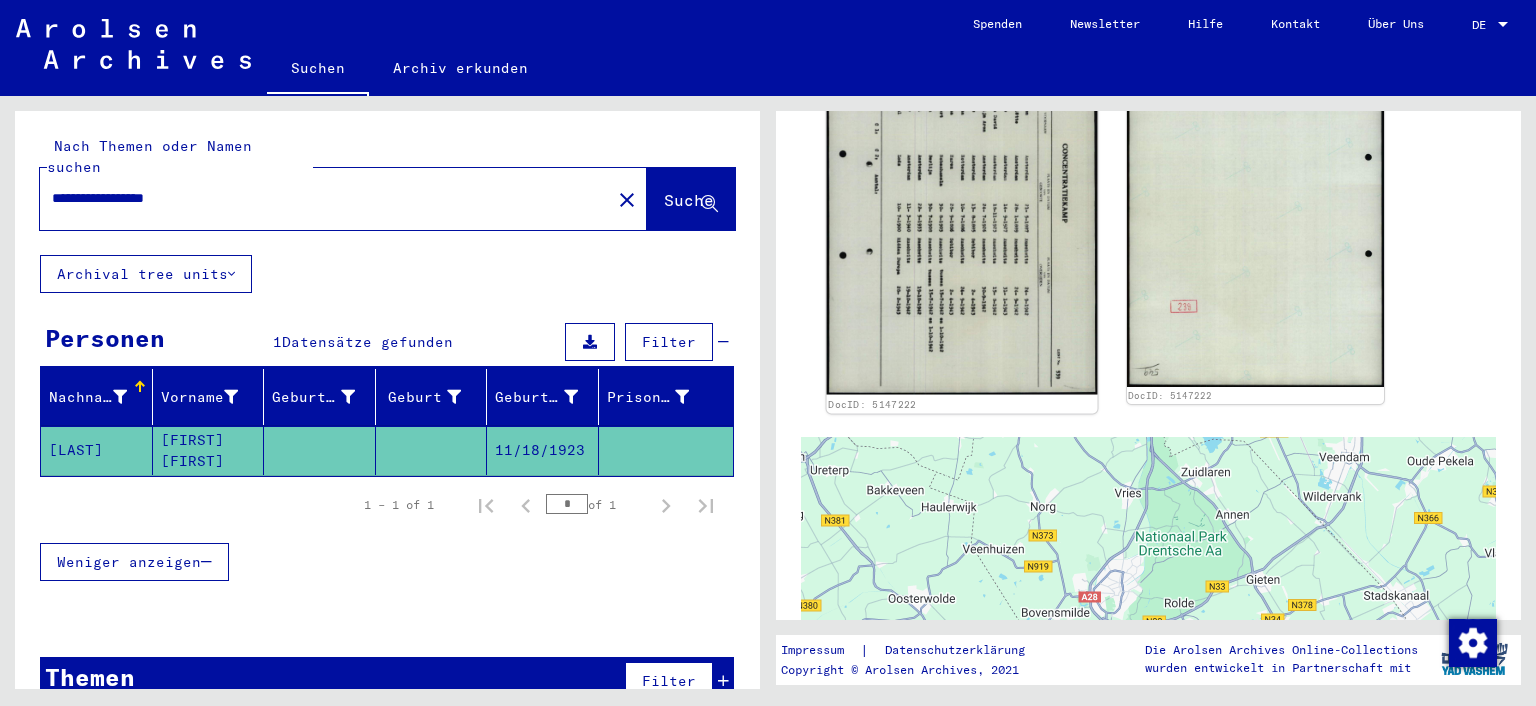click 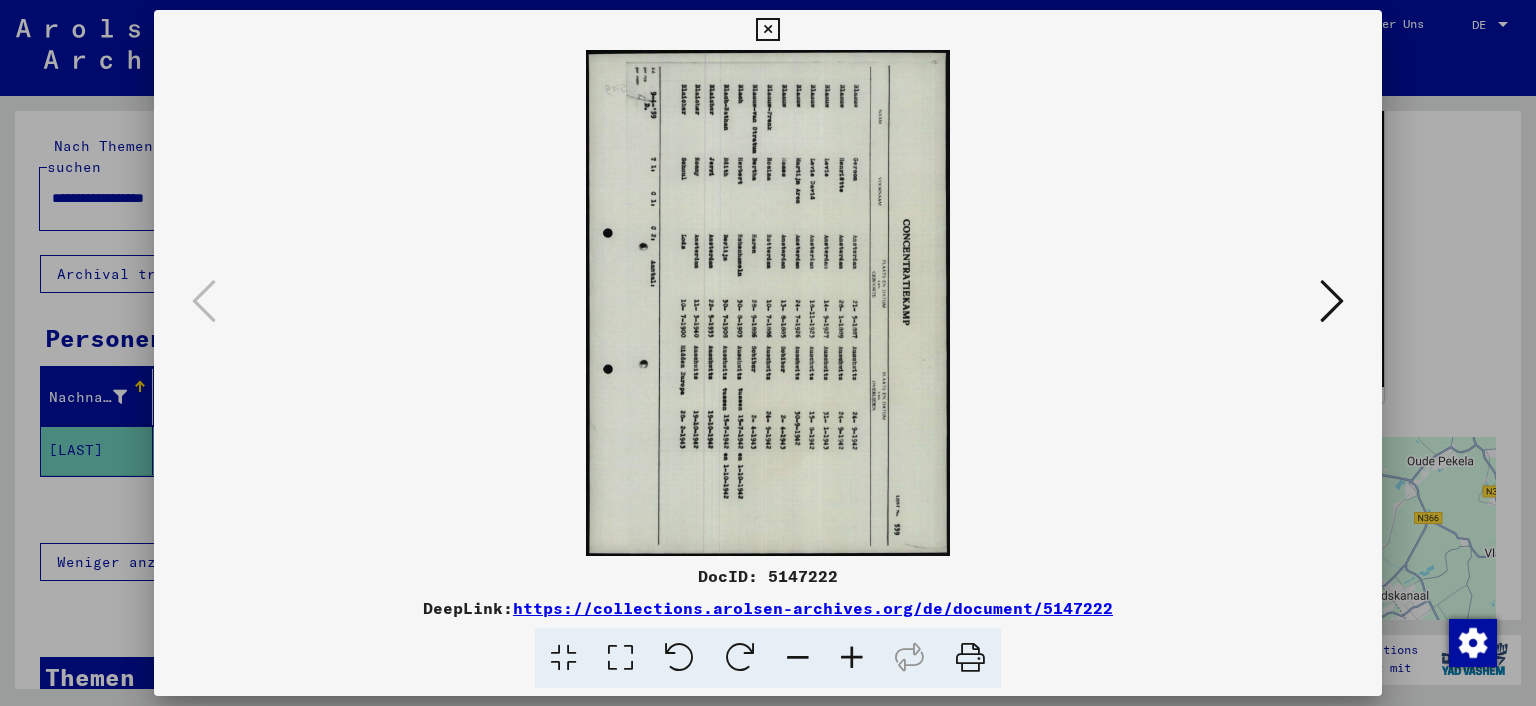 click at bounding box center [679, 658] 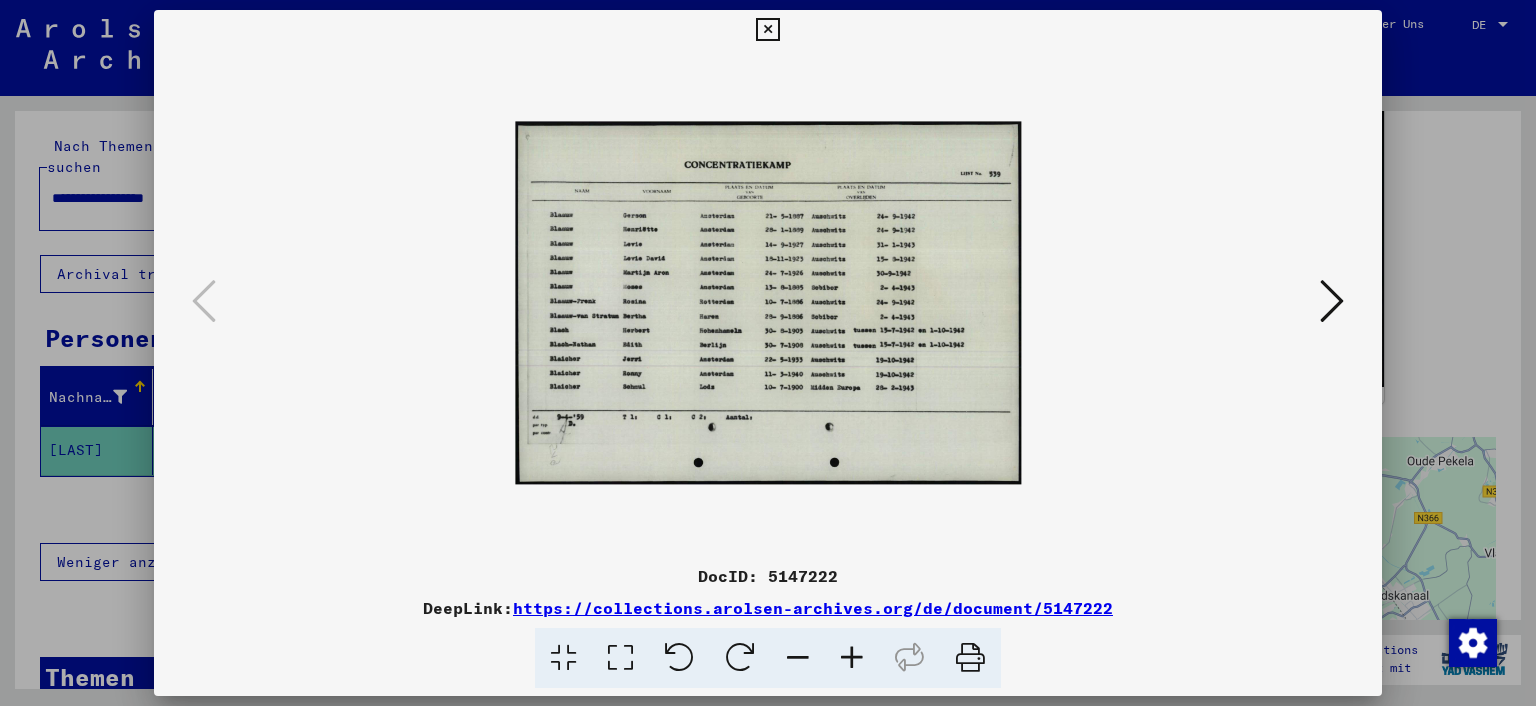 click at bounding box center (620, 658) 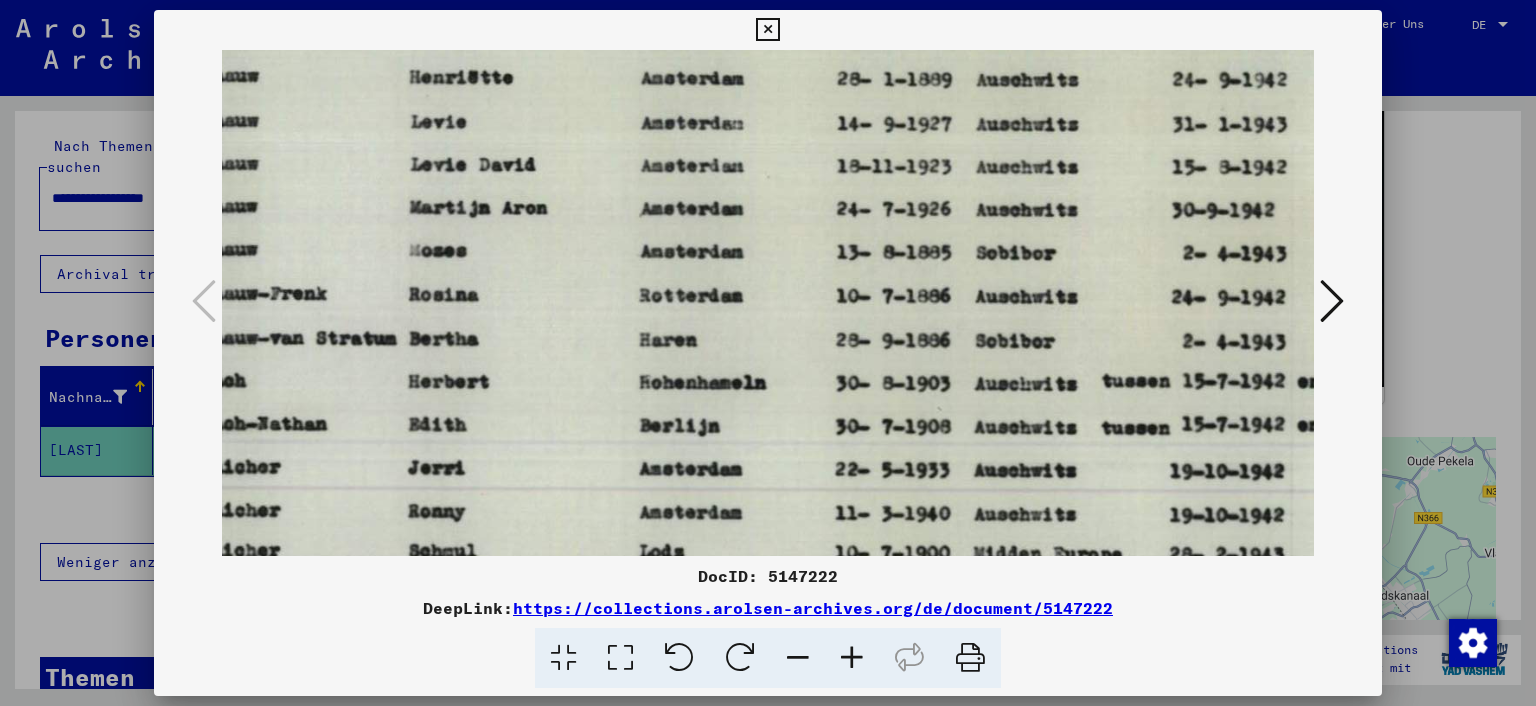 scroll, scrollTop: 10, scrollLeft: 454, axis: both 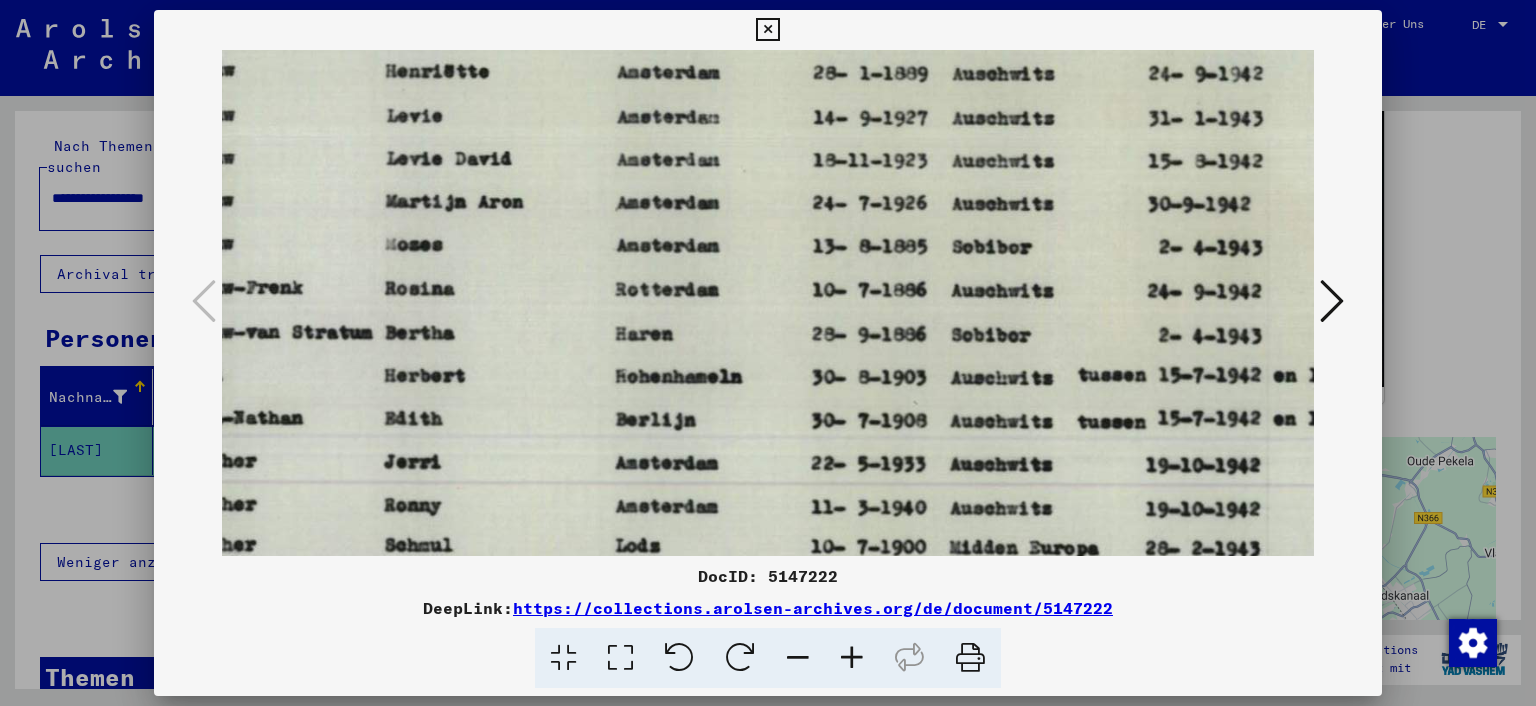 drag, startPoint x: 784, startPoint y: 256, endPoint x: 336, endPoint y: 269, distance: 448.18857 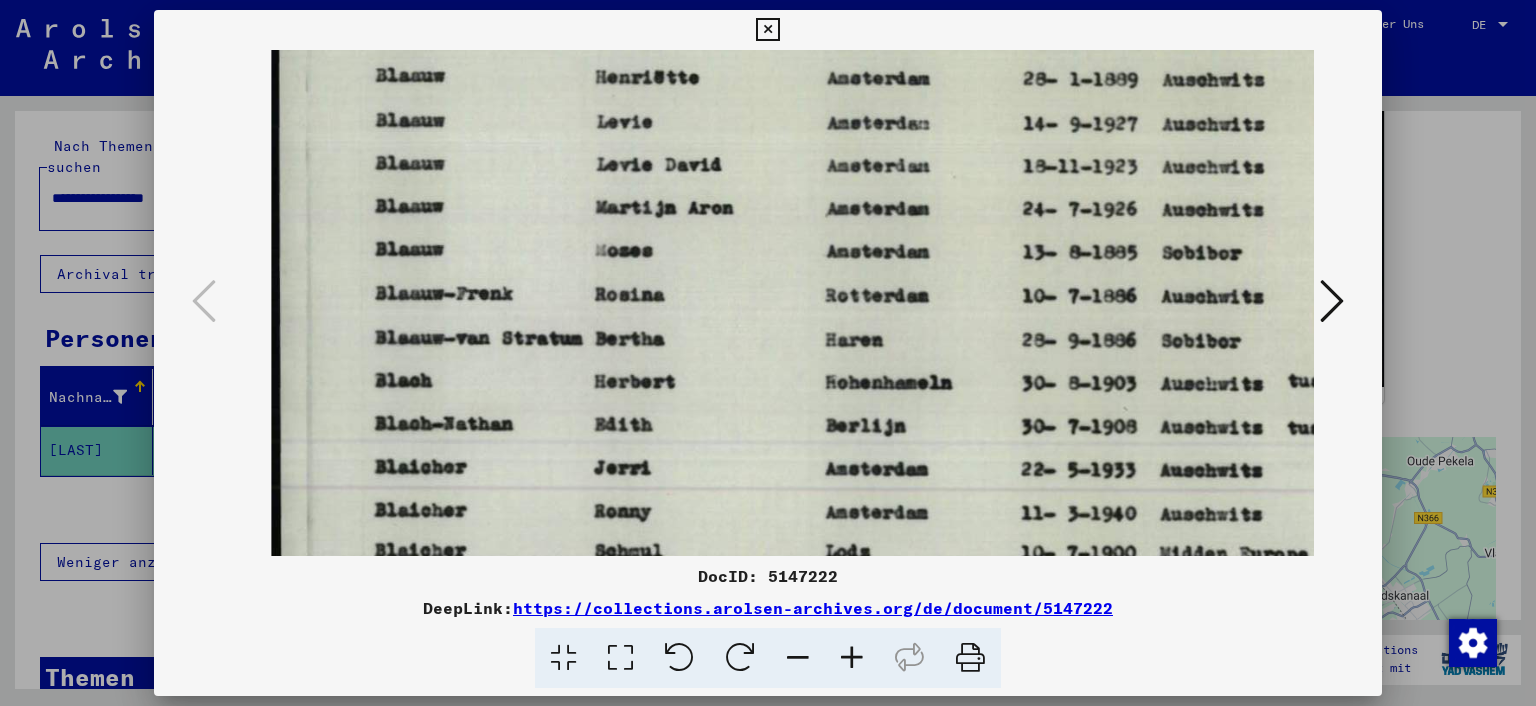scroll, scrollTop: 4, scrollLeft: 239, axis: both 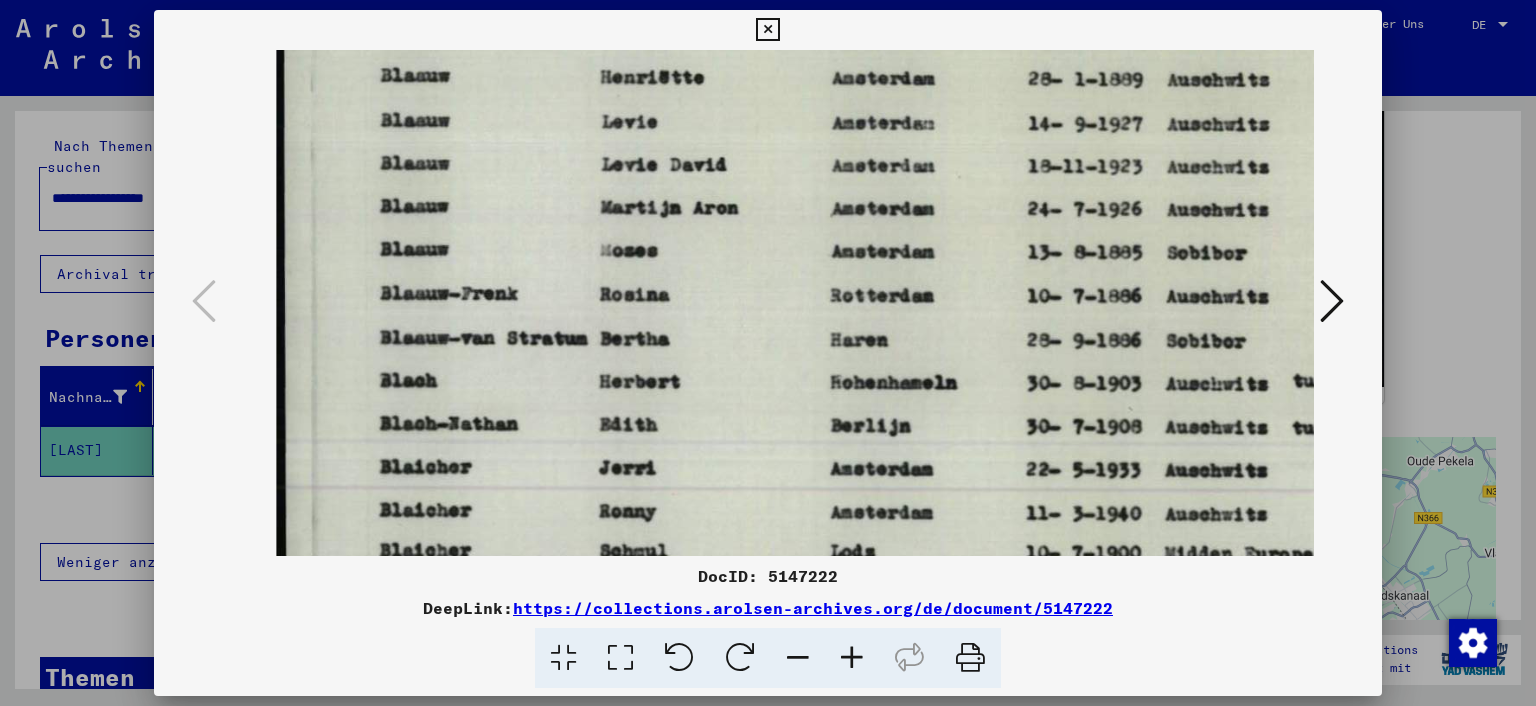 drag, startPoint x: 322, startPoint y: 152, endPoint x: 539, endPoint y: 159, distance: 217.11287 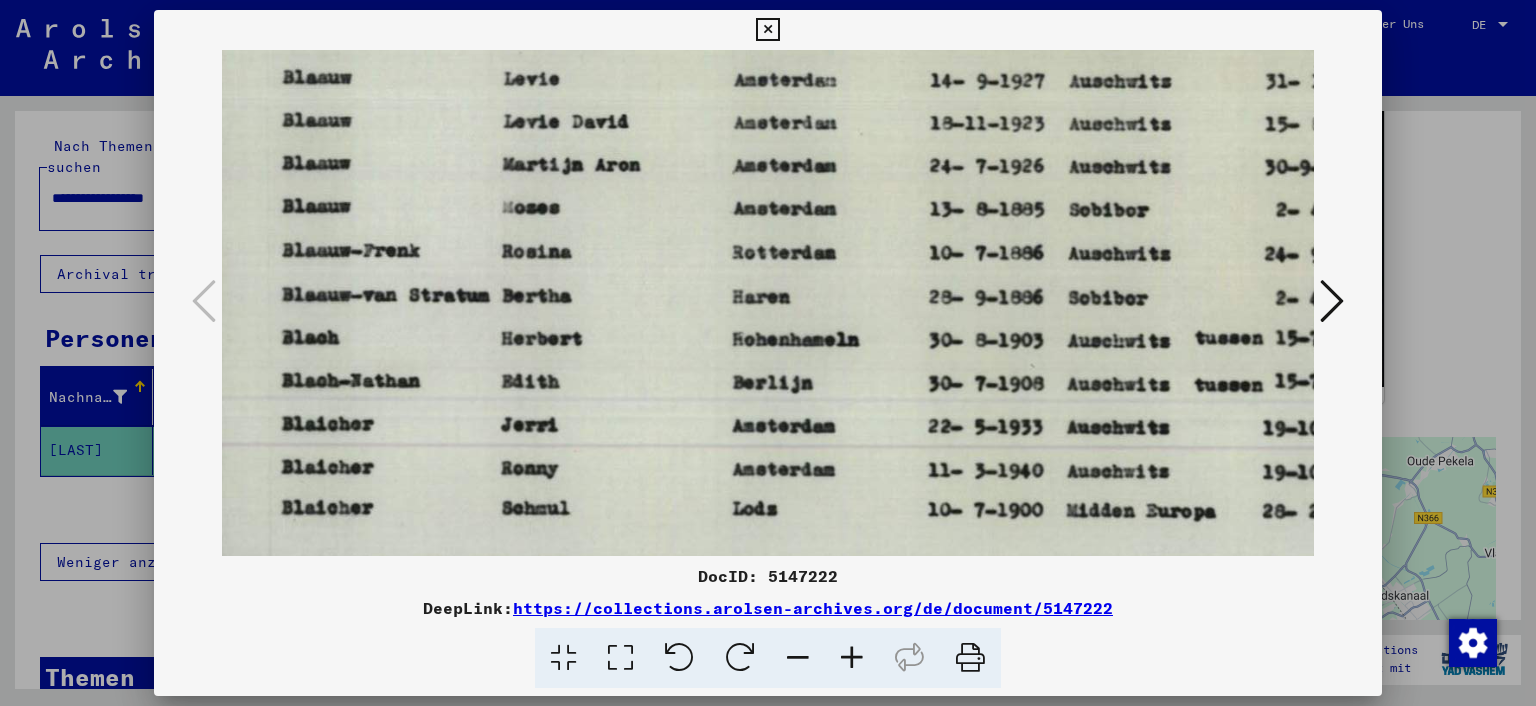 scroll, scrollTop: 55, scrollLeft: 302, axis: both 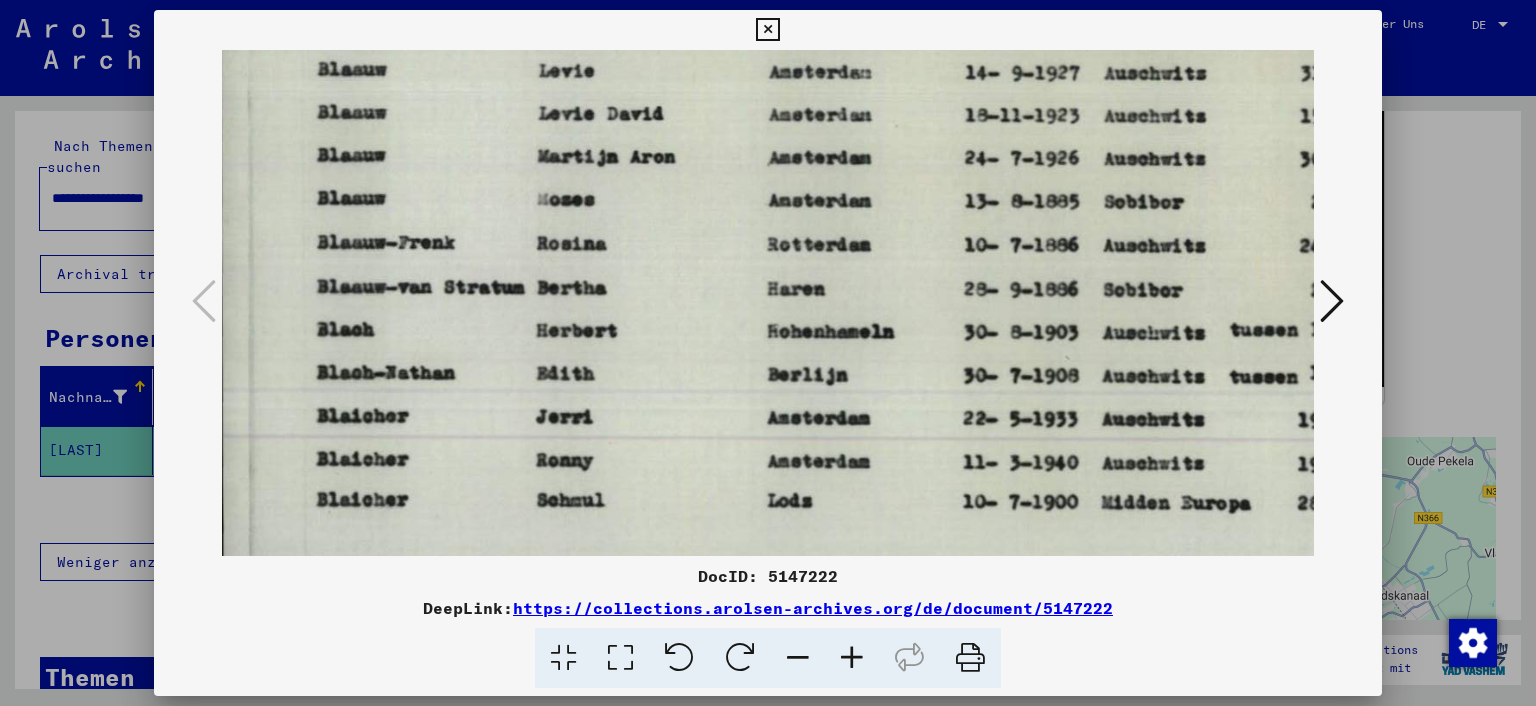 drag, startPoint x: 521, startPoint y: 192, endPoint x: 478, endPoint y: 171, distance: 47.853943 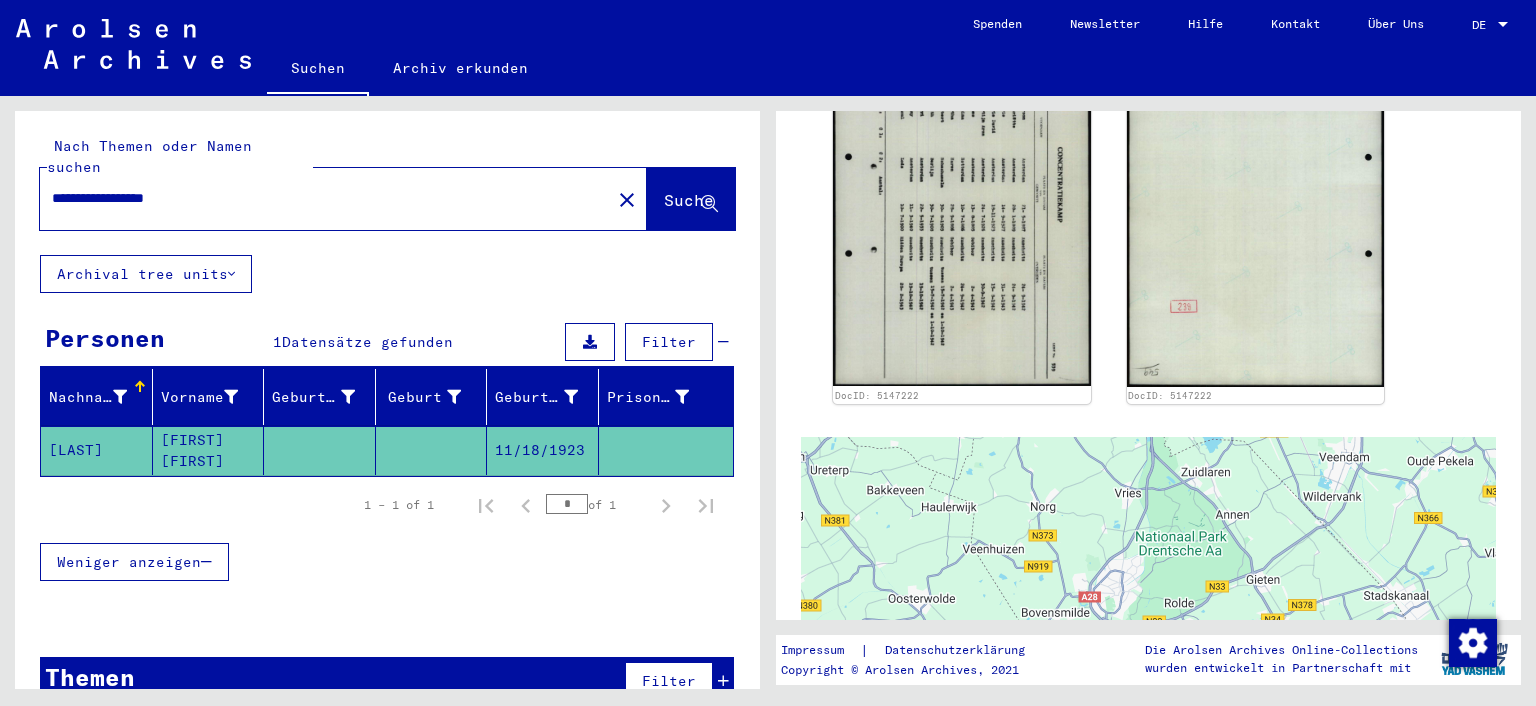 click on "**********" at bounding box center [325, 198] 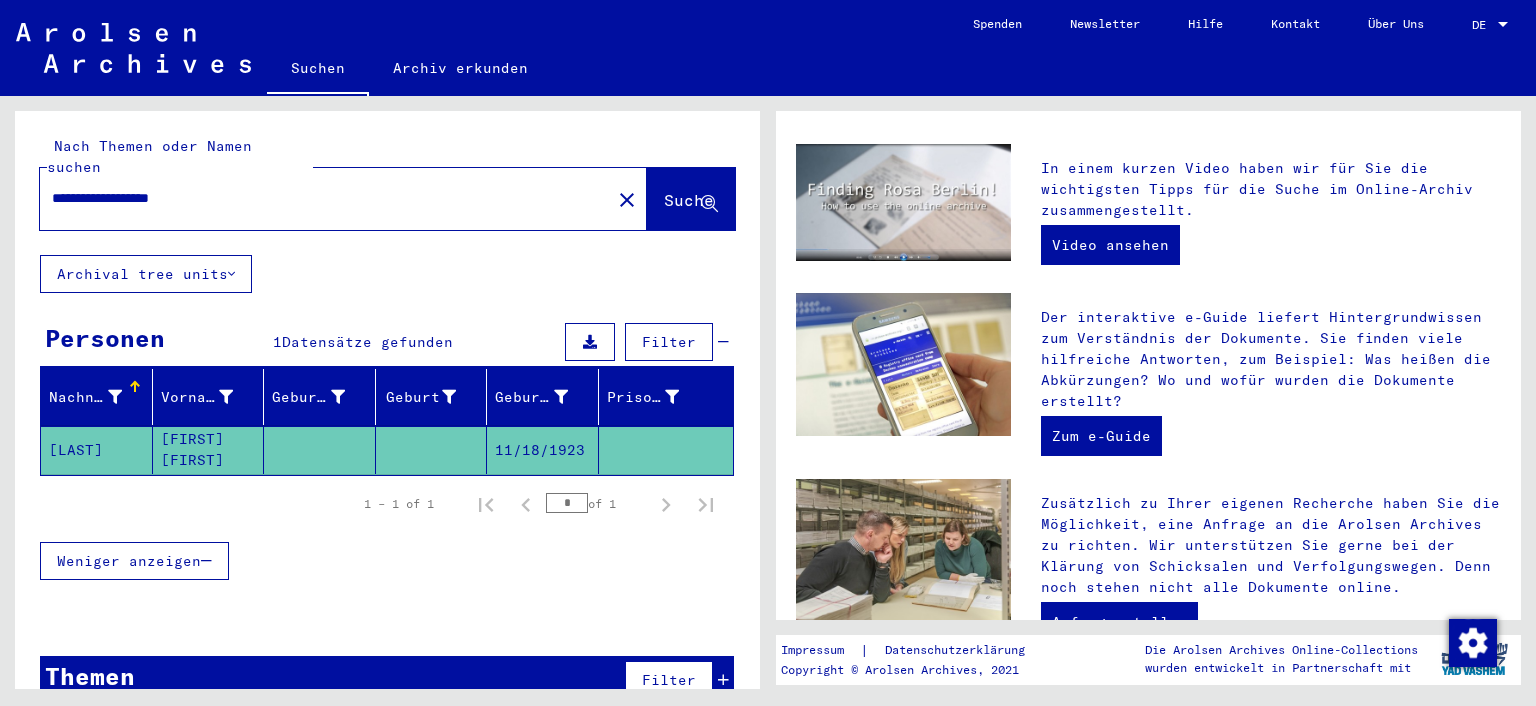 scroll, scrollTop: 0, scrollLeft: 0, axis: both 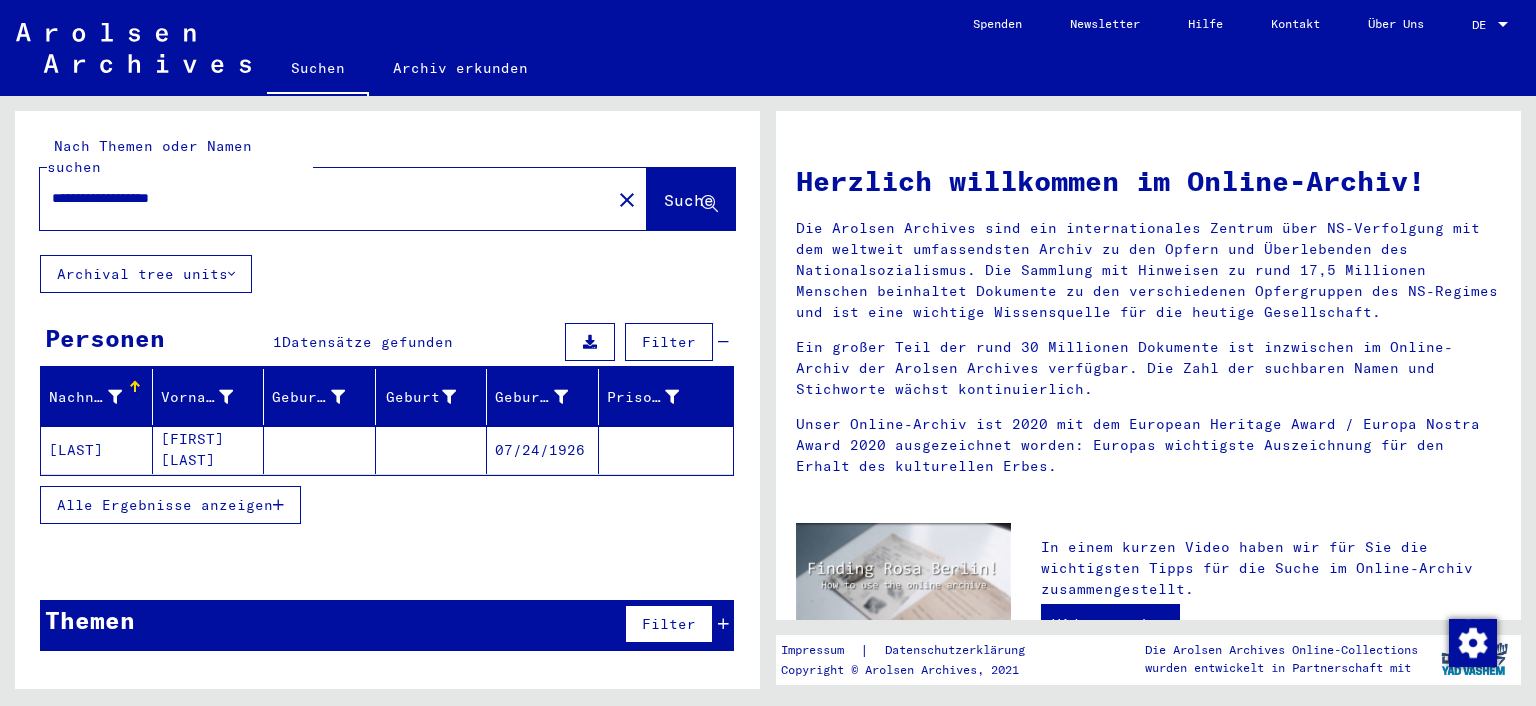 click on "[LAST]" 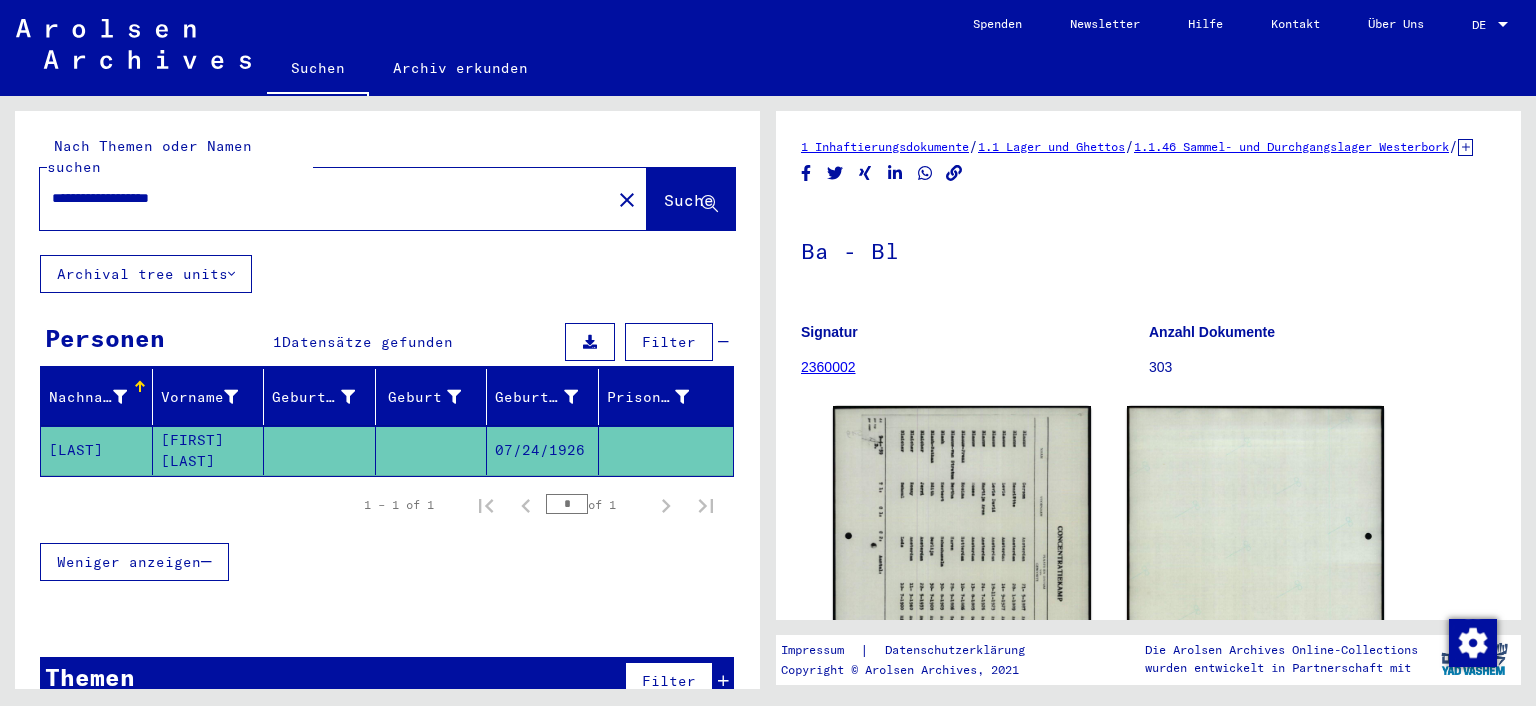 scroll, scrollTop: 0, scrollLeft: 0, axis: both 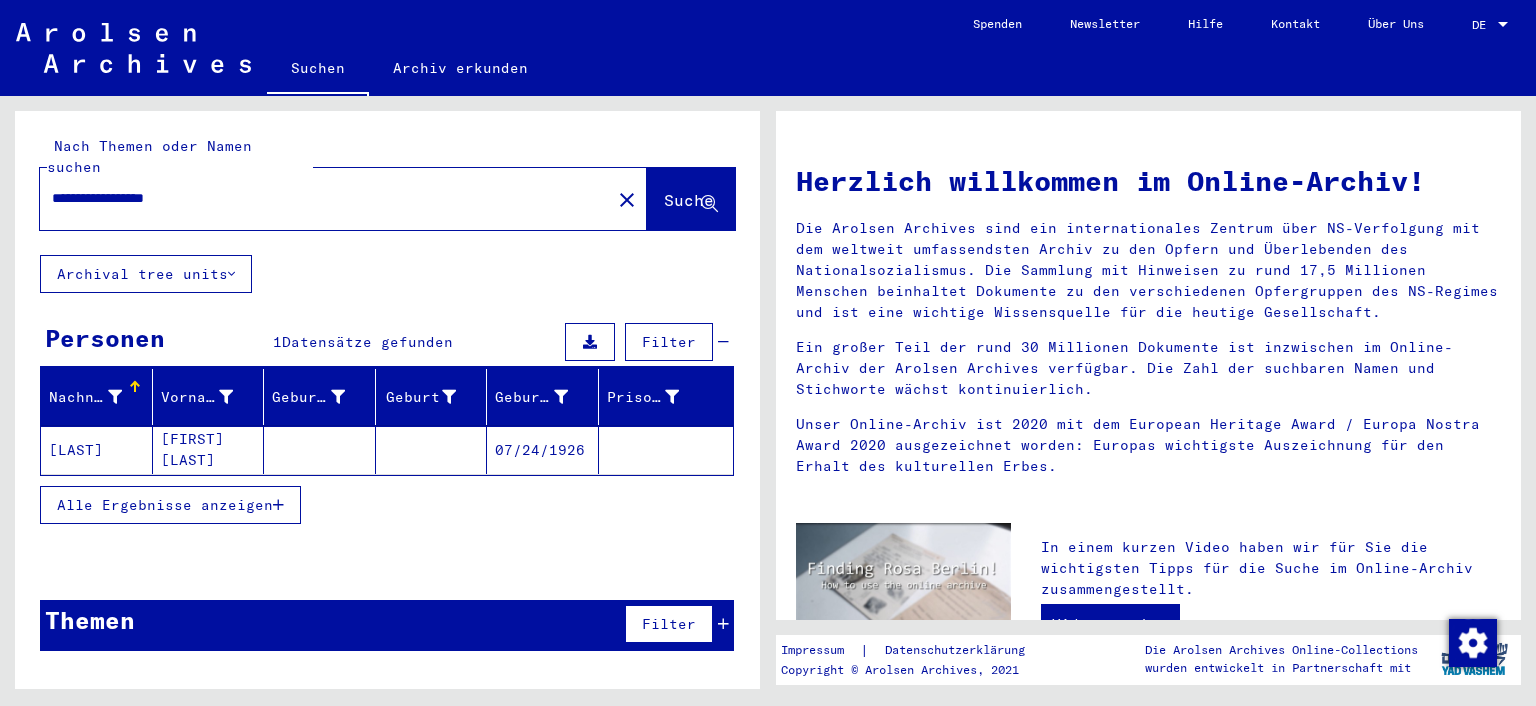 click on "**********" at bounding box center (319, 198) 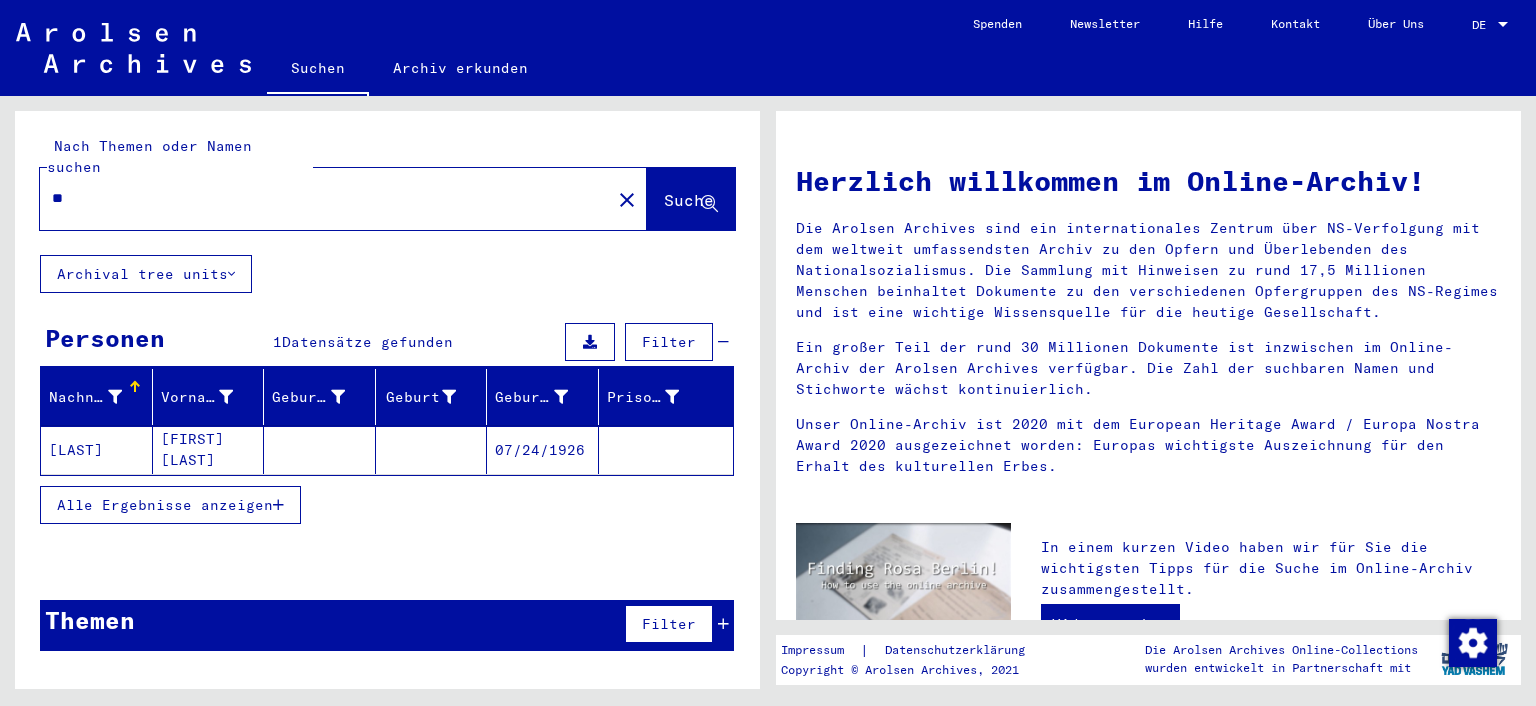 type on "*" 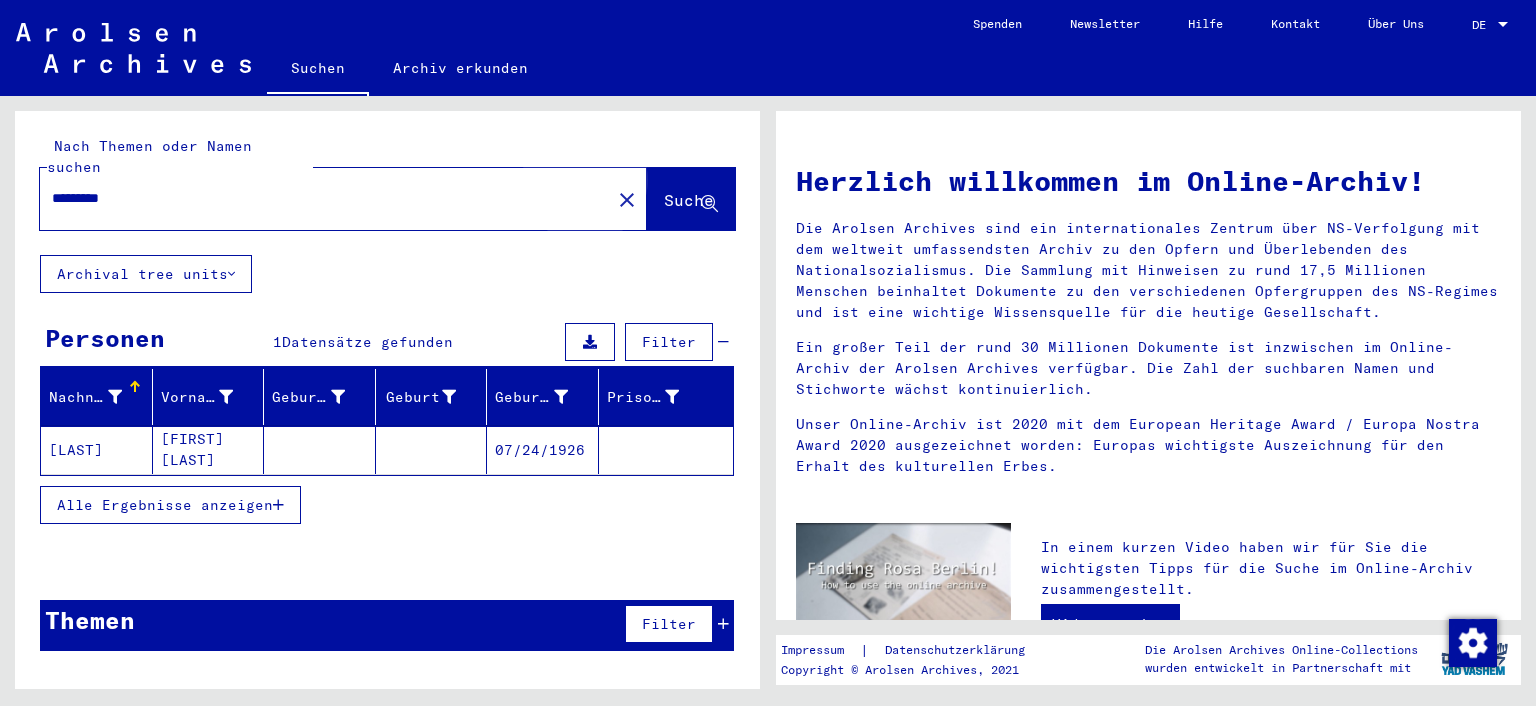 click on "Suche" 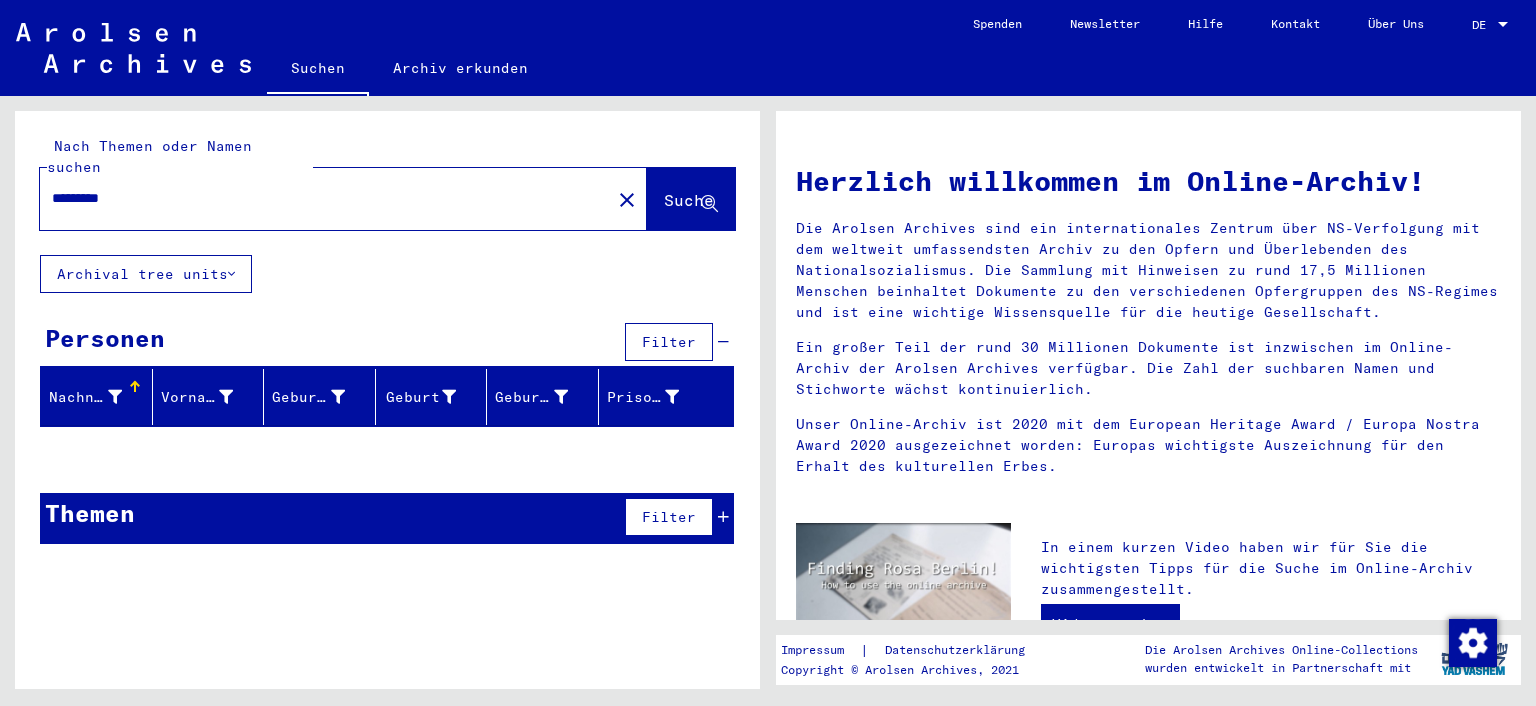 click on "*********" at bounding box center (319, 198) 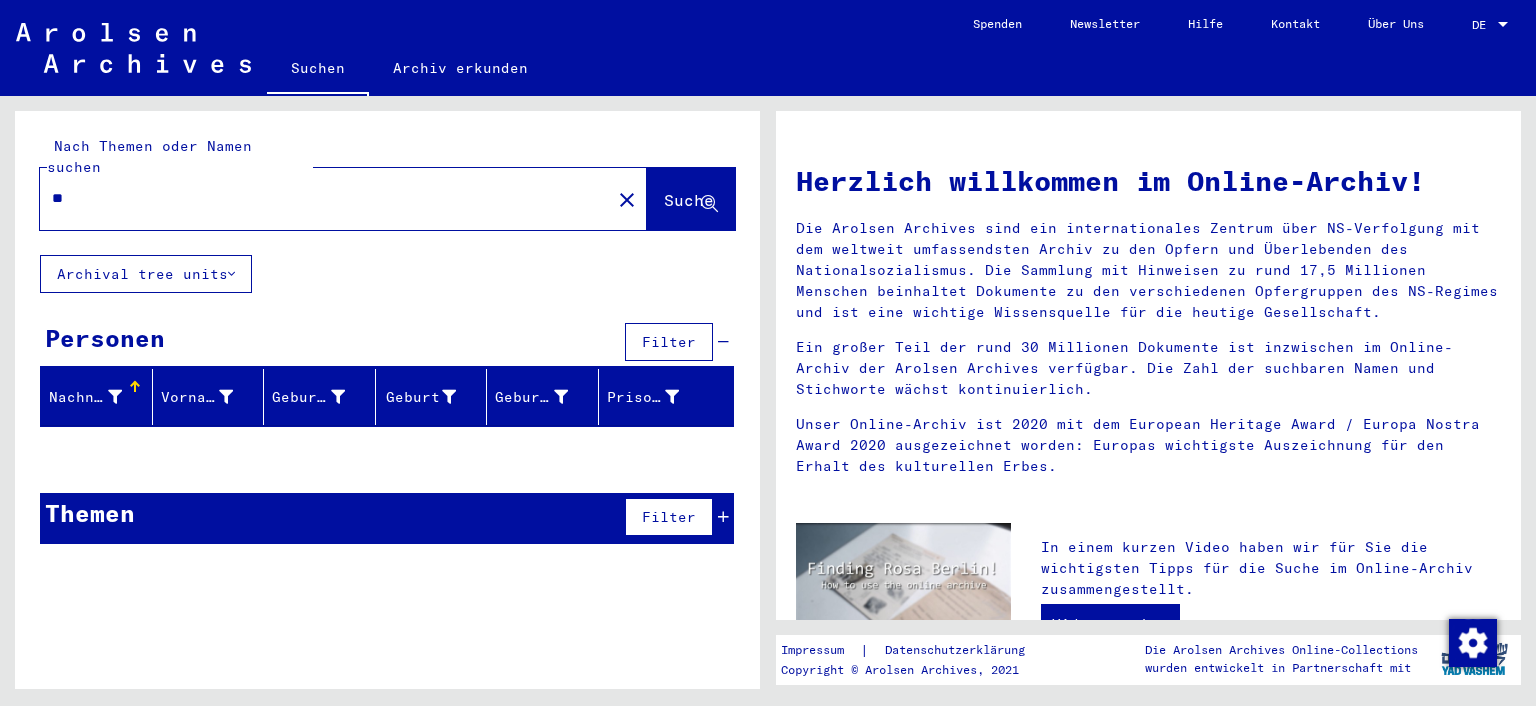 type on "*" 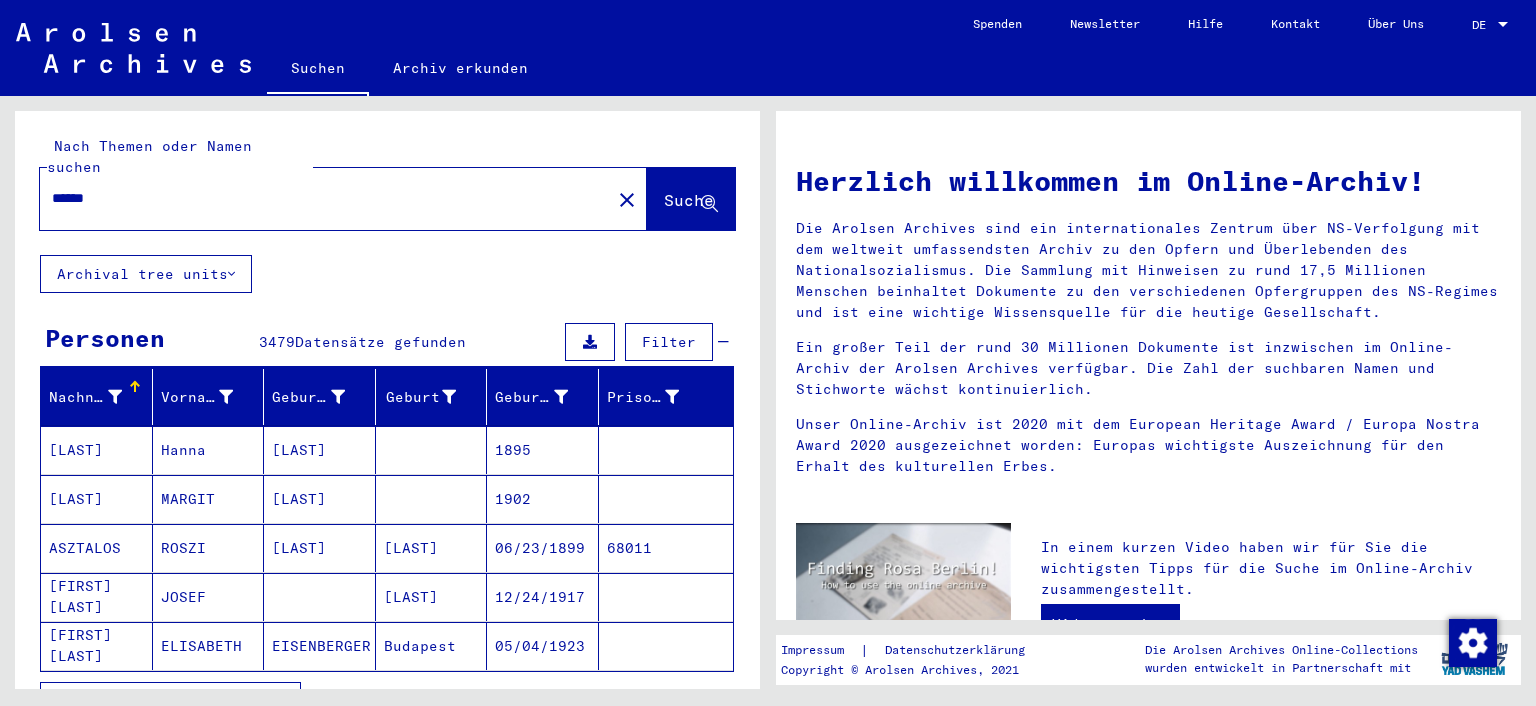 click on "******" at bounding box center [319, 198] 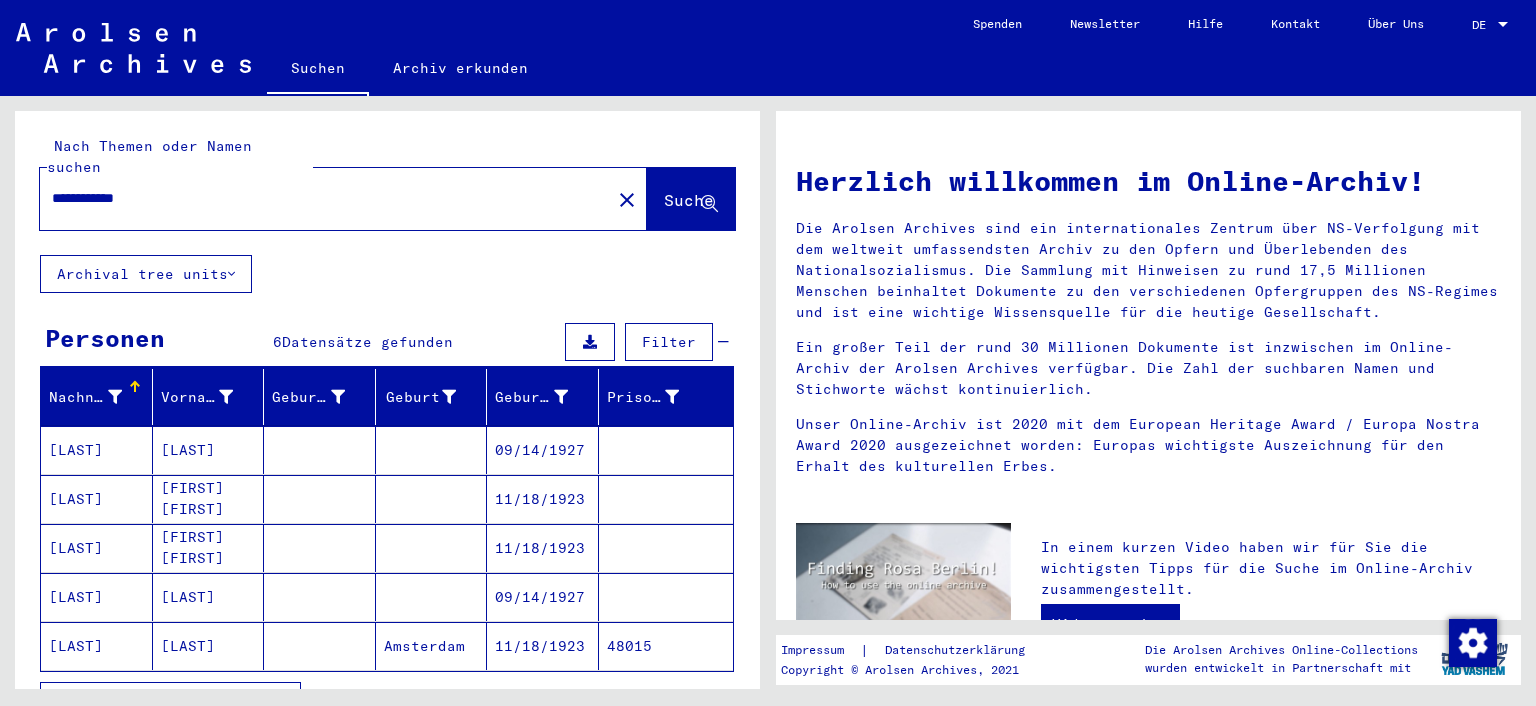 click on "[LAST]" at bounding box center (97, 499) 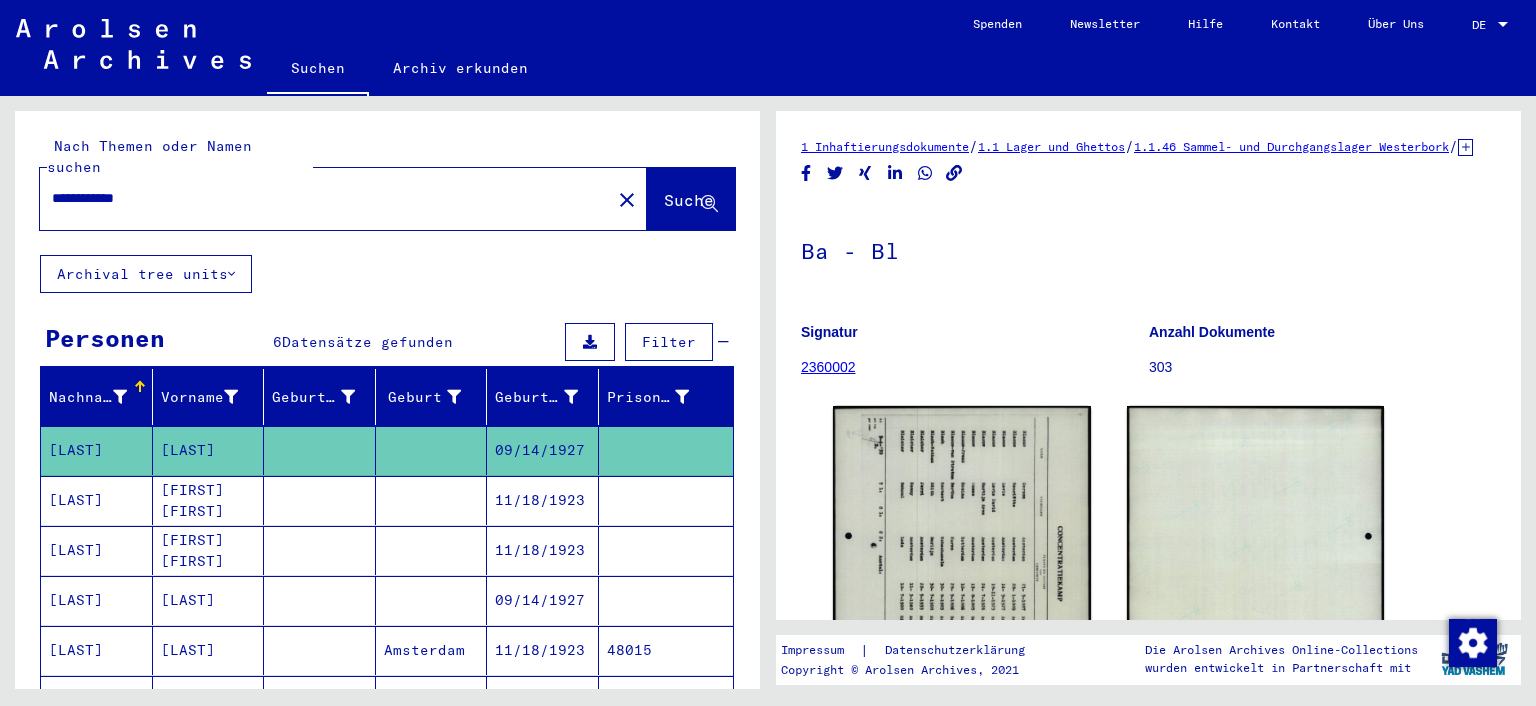 scroll, scrollTop: 0, scrollLeft: 0, axis: both 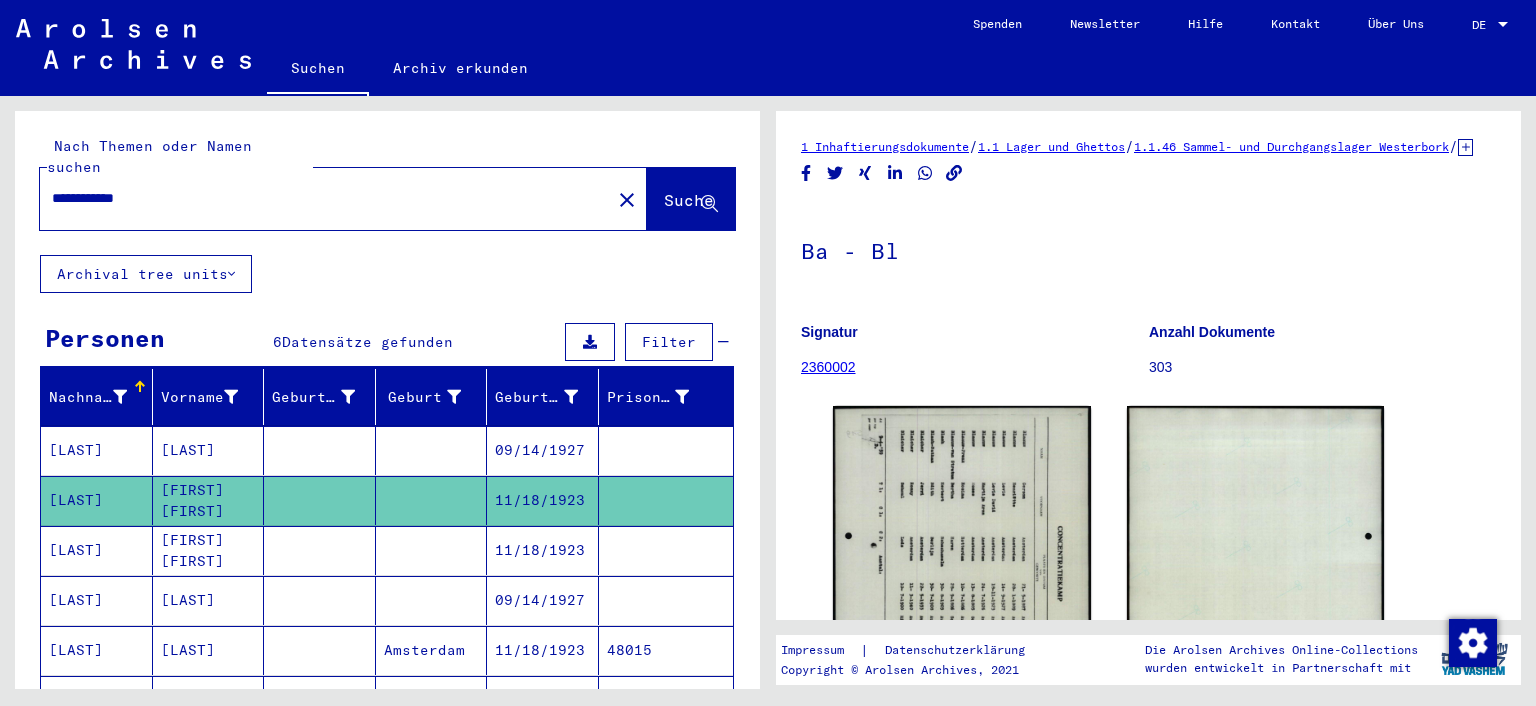 click on "[LAST]" at bounding box center [97, 600] 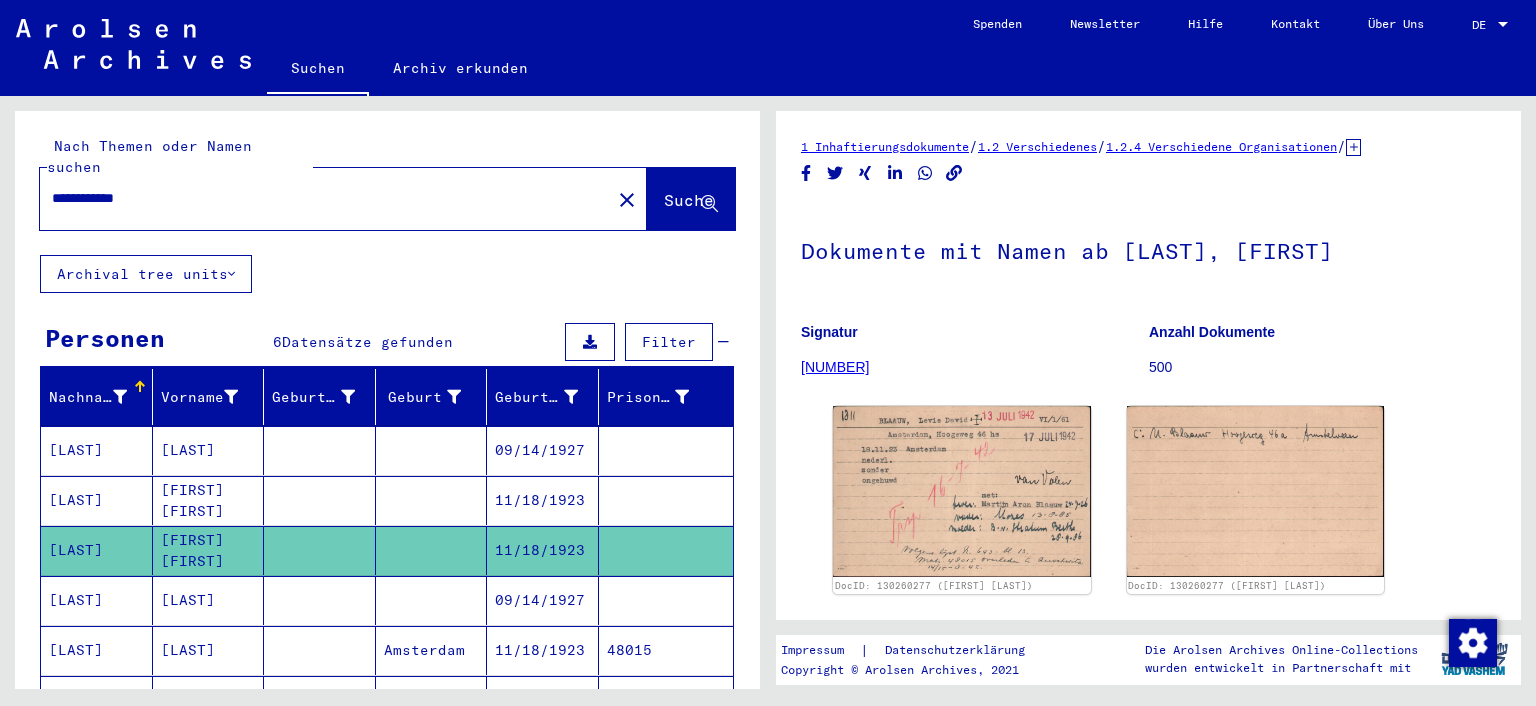 scroll, scrollTop: 0, scrollLeft: 0, axis: both 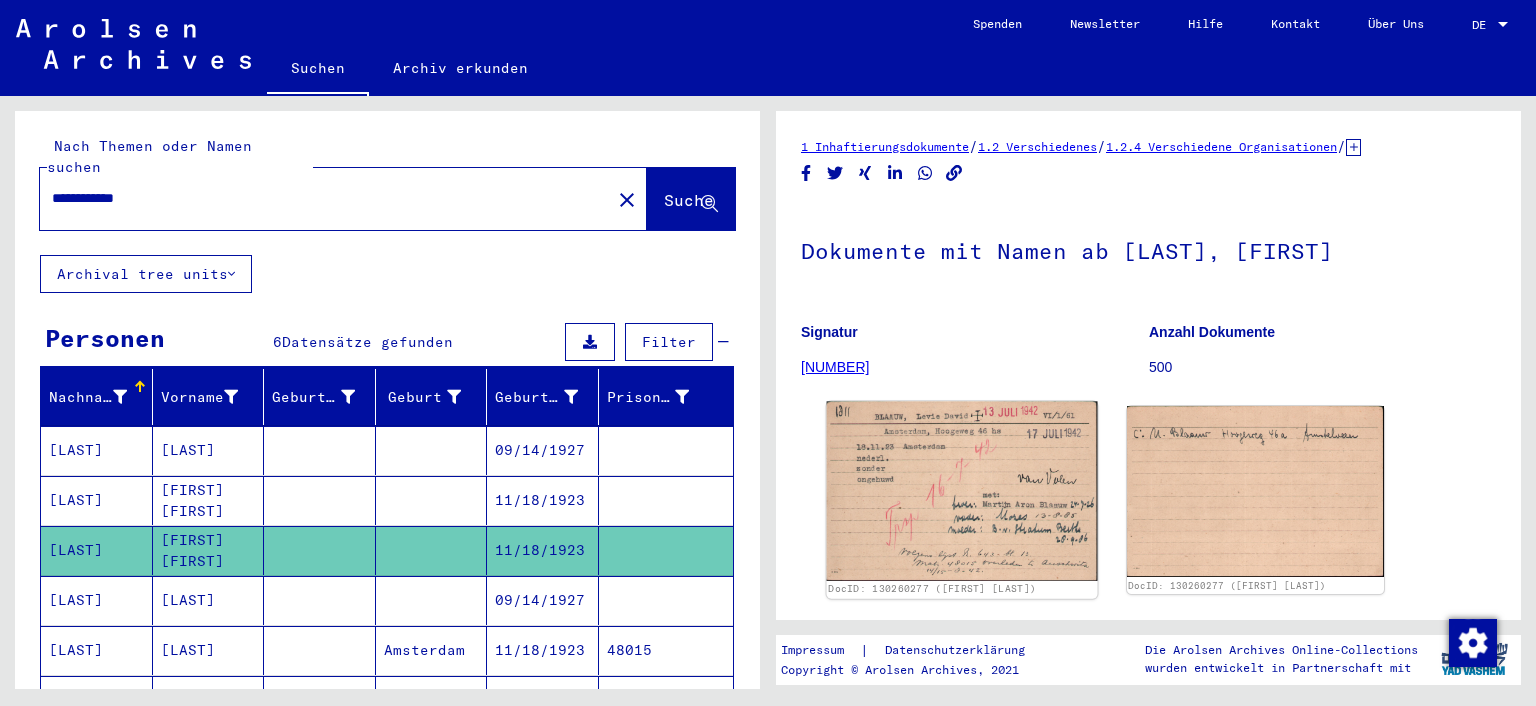 click 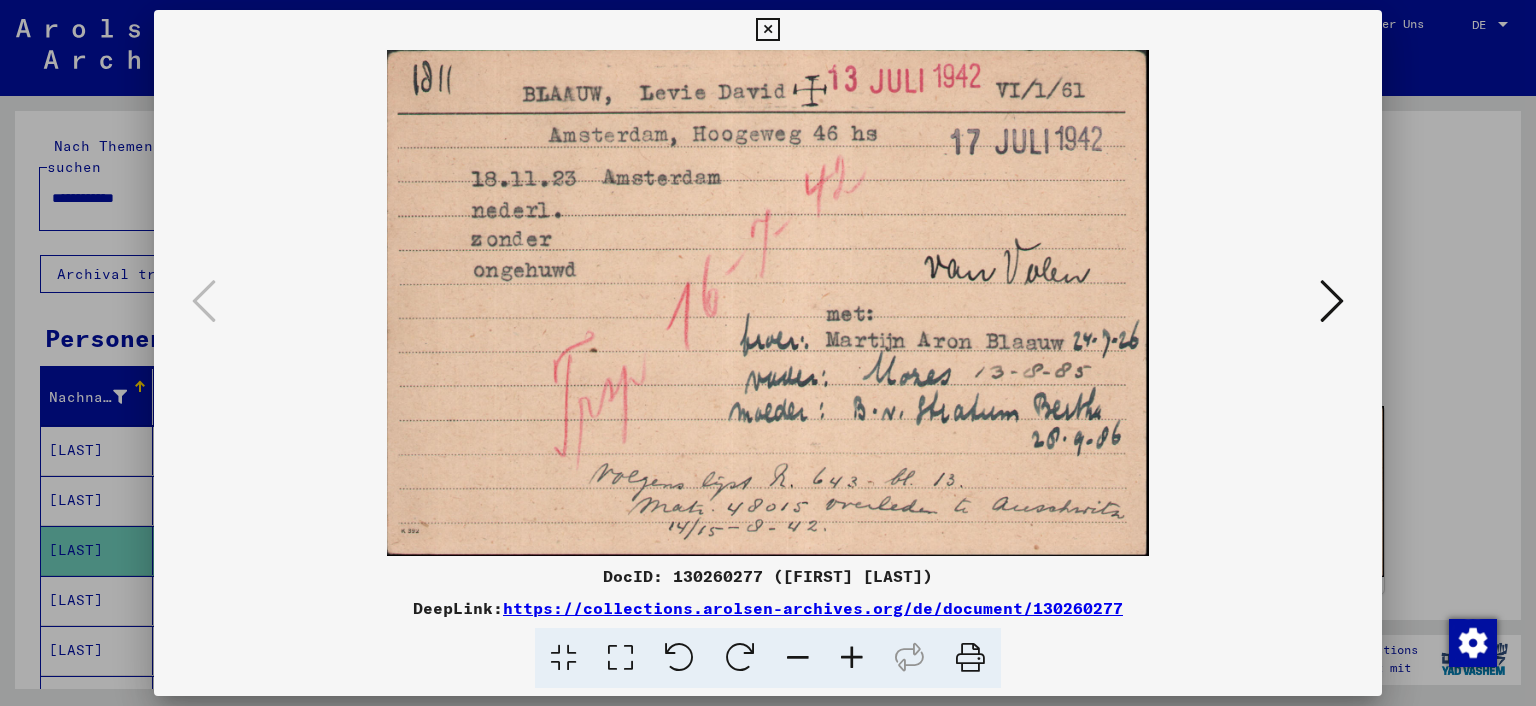click at bounding box center [1332, 301] 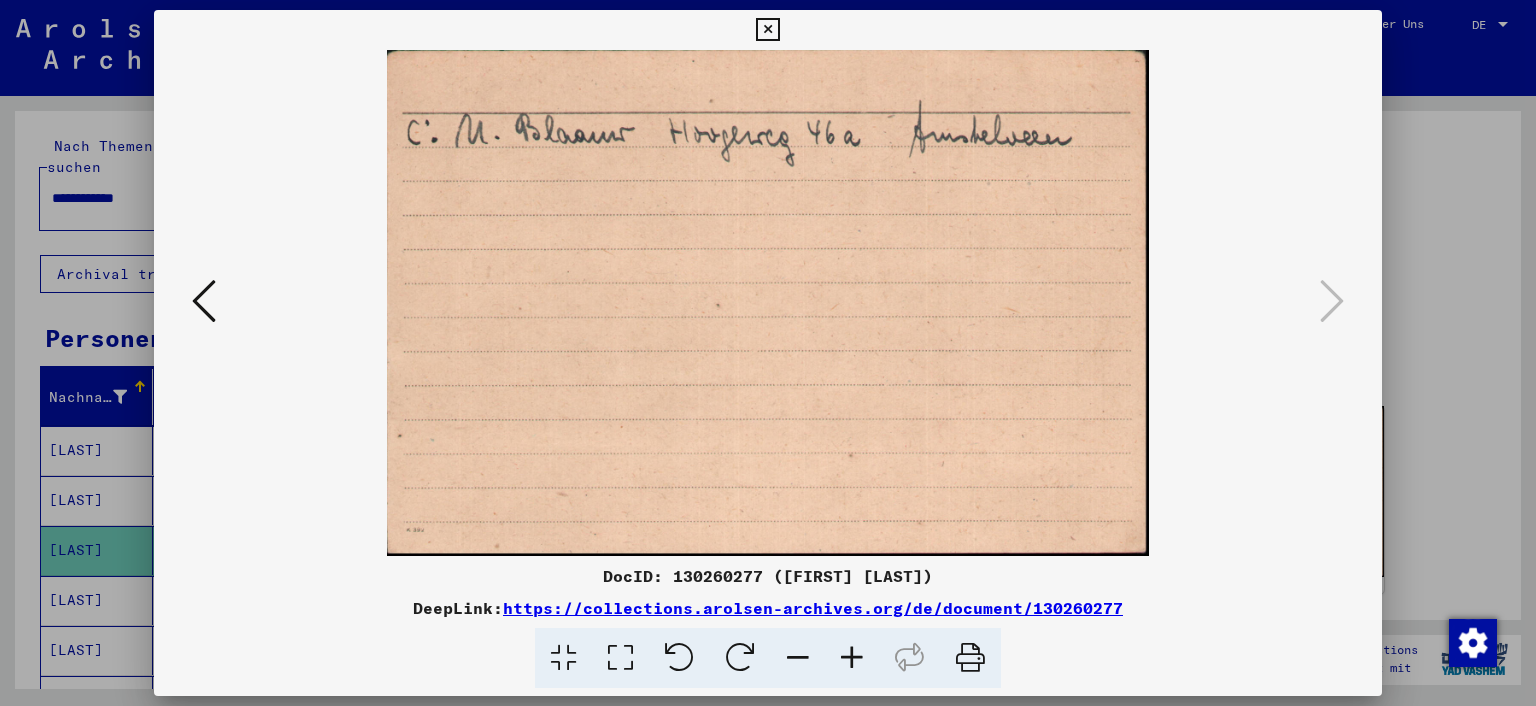 click at bounding box center (204, 301) 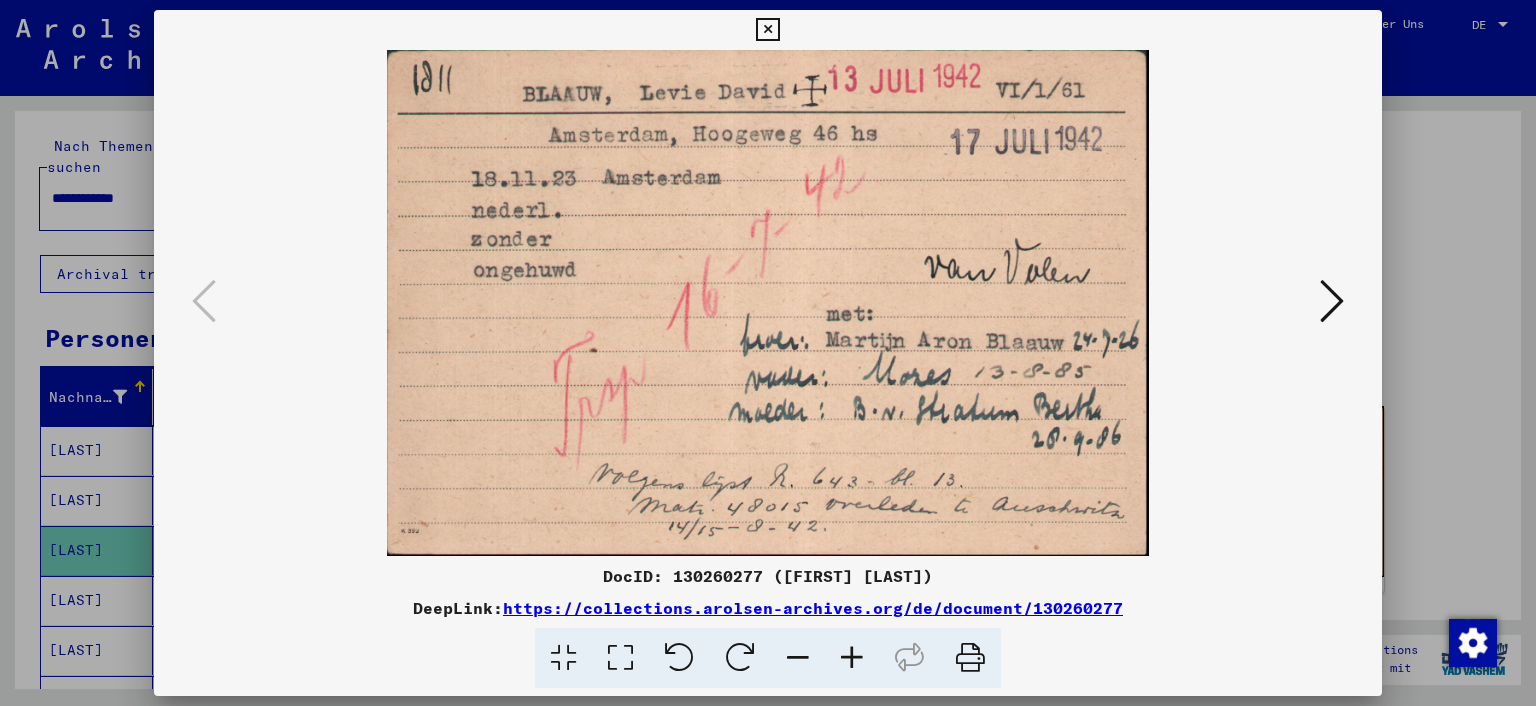 click at bounding box center (767, 30) 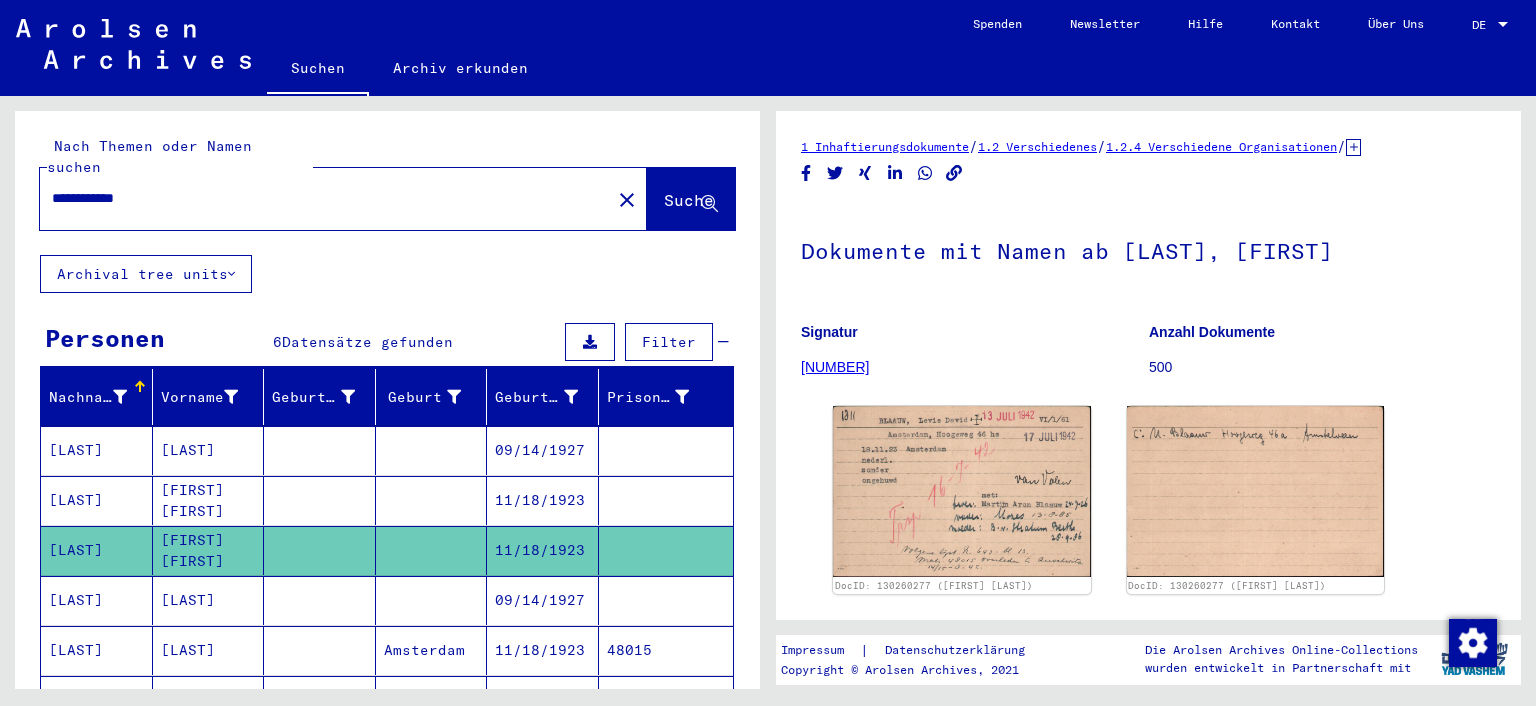click on "[LAST]" at bounding box center (97, 650) 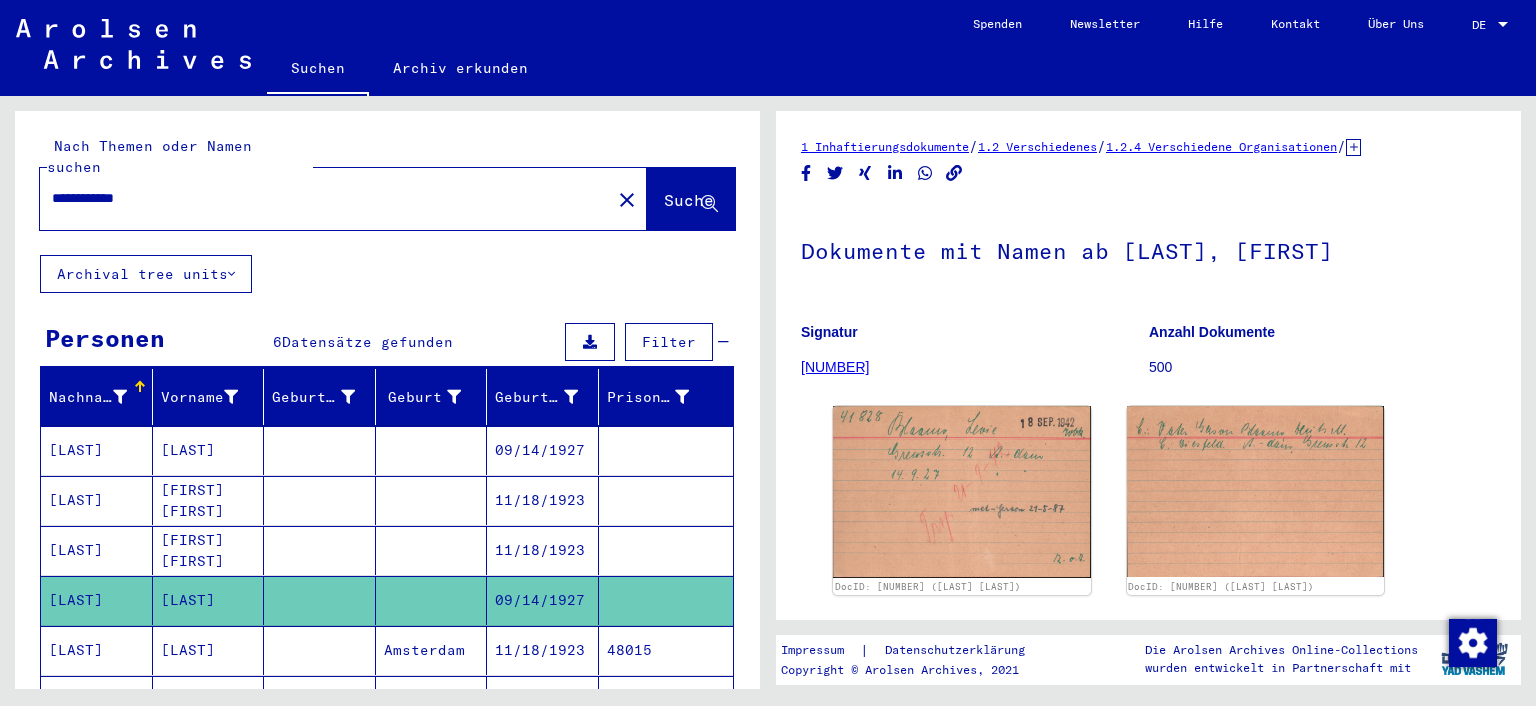 scroll, scrollTop: 0, scrollLeft: 0, axis: both 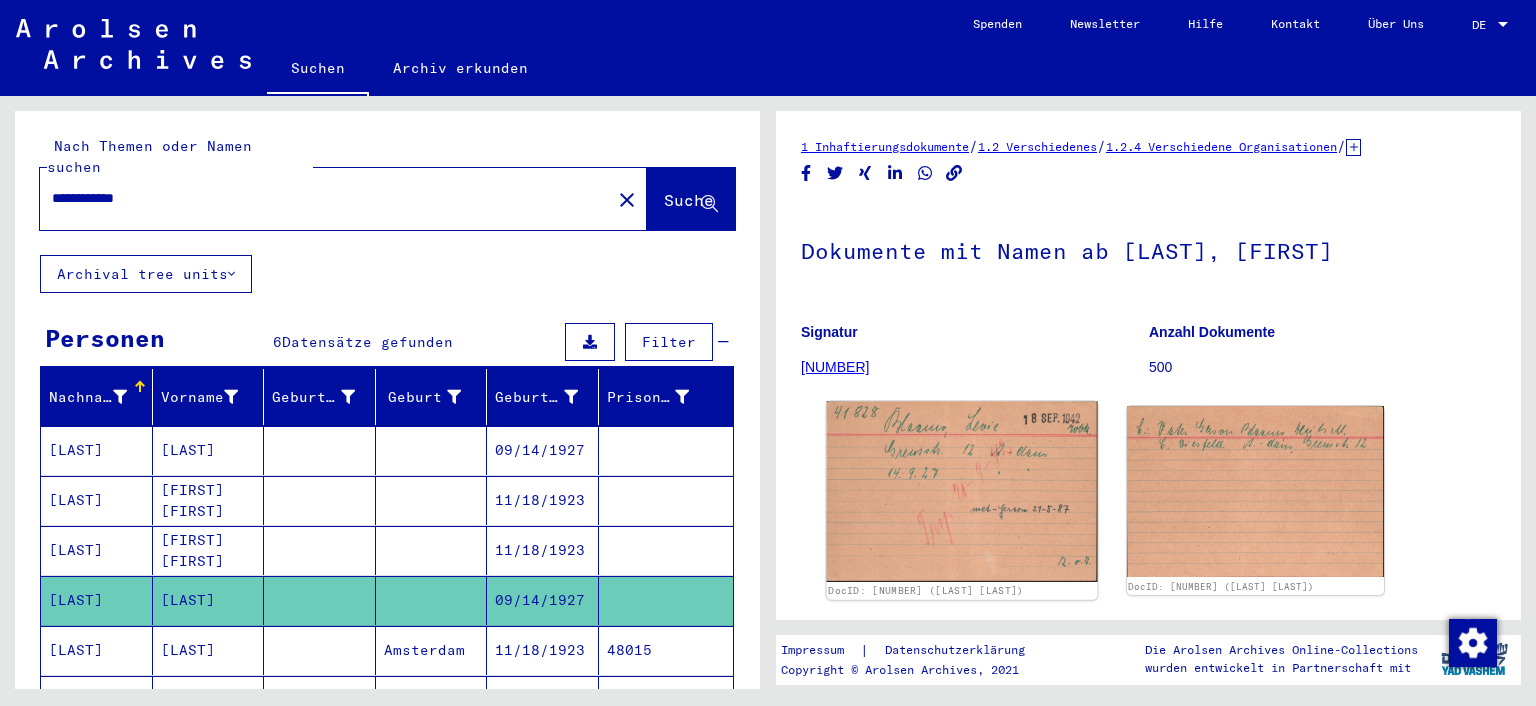 click 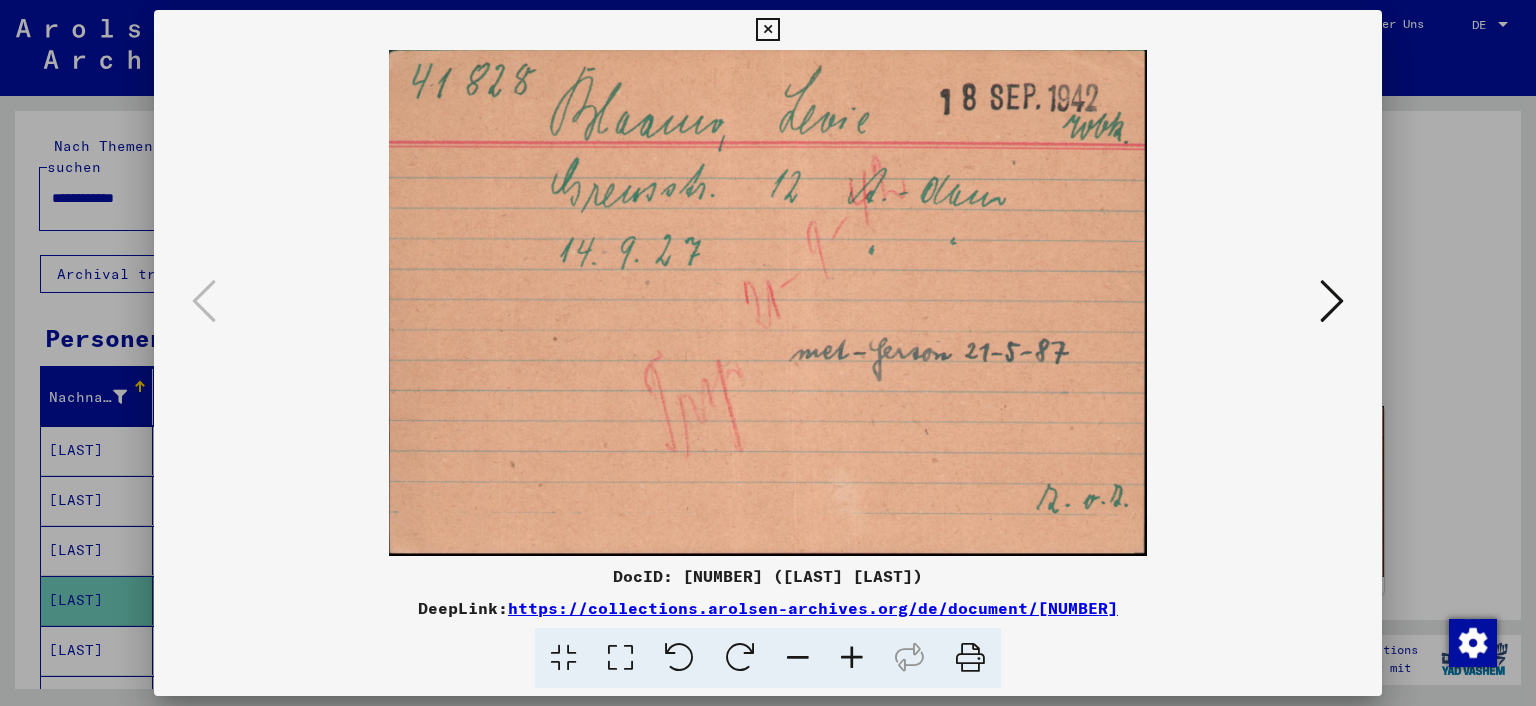 click at bounding box center [767, 30] 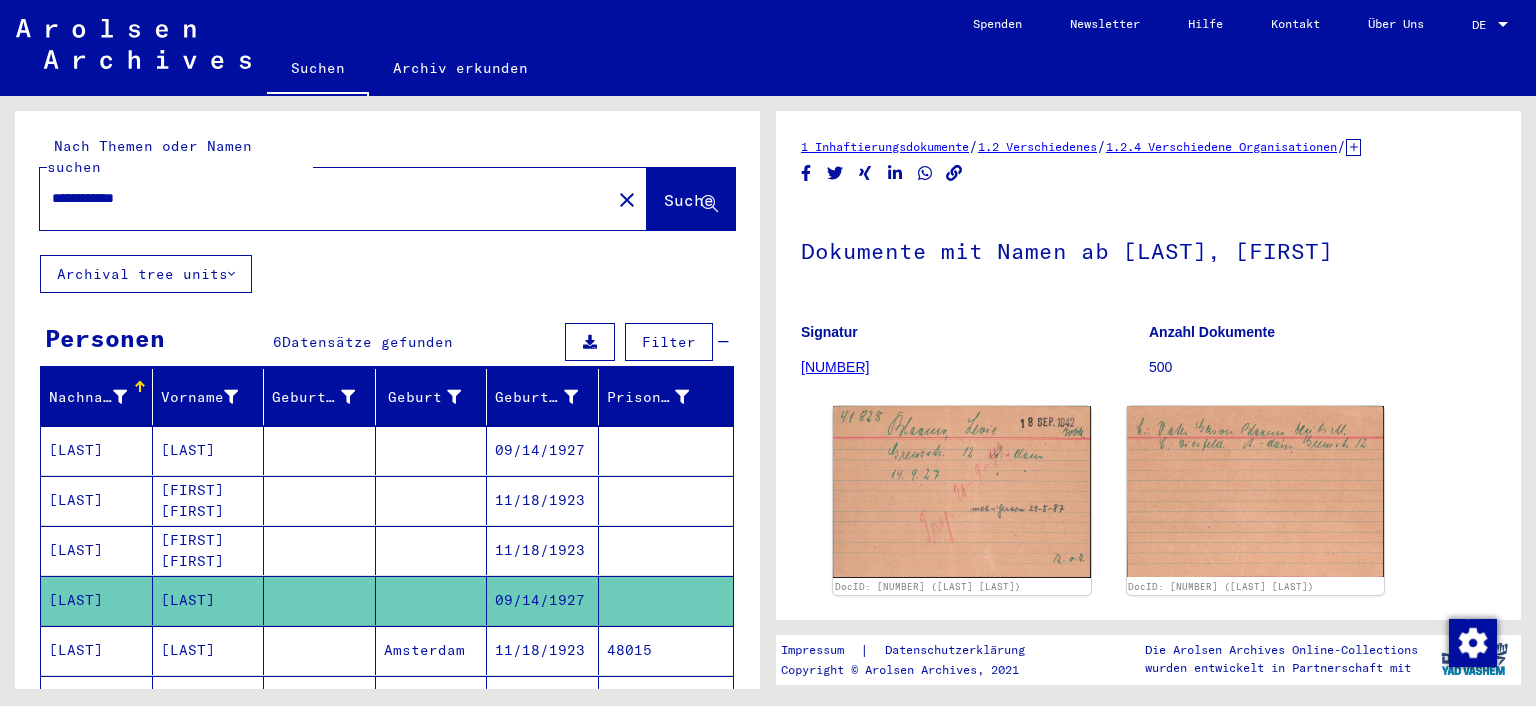 click 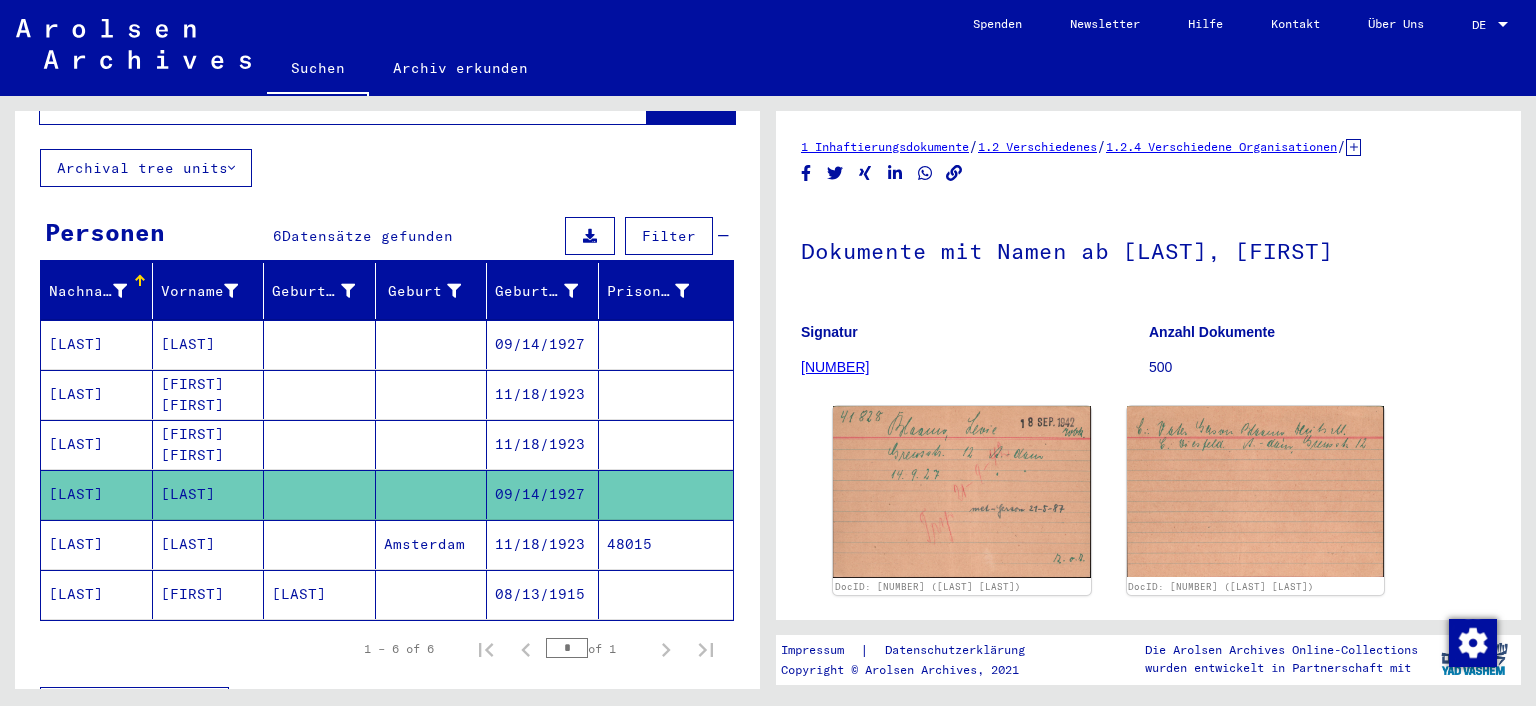 scroll, scrollTop: 122, scrollLeft: 0, axis: vertical 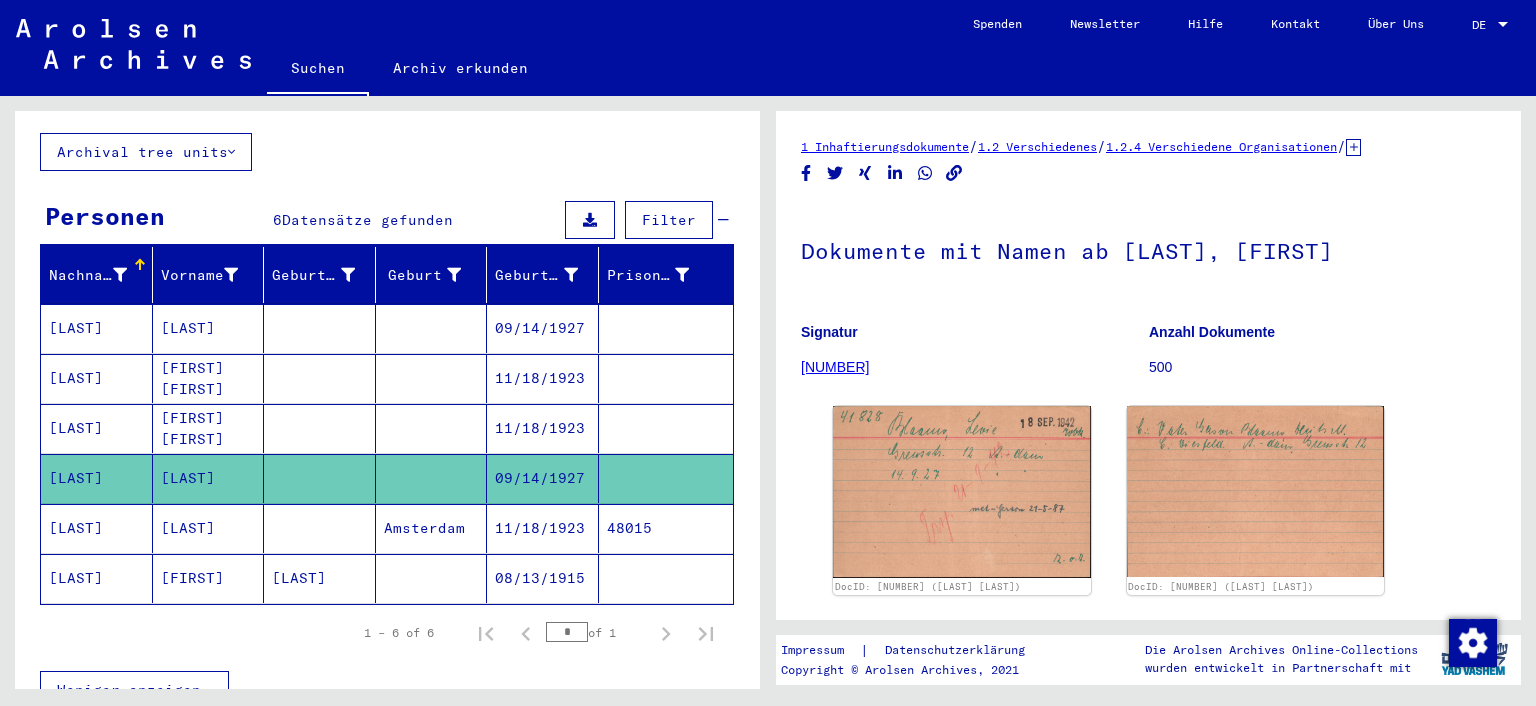 click on "[LAST]" at bounding box center [97, 578] 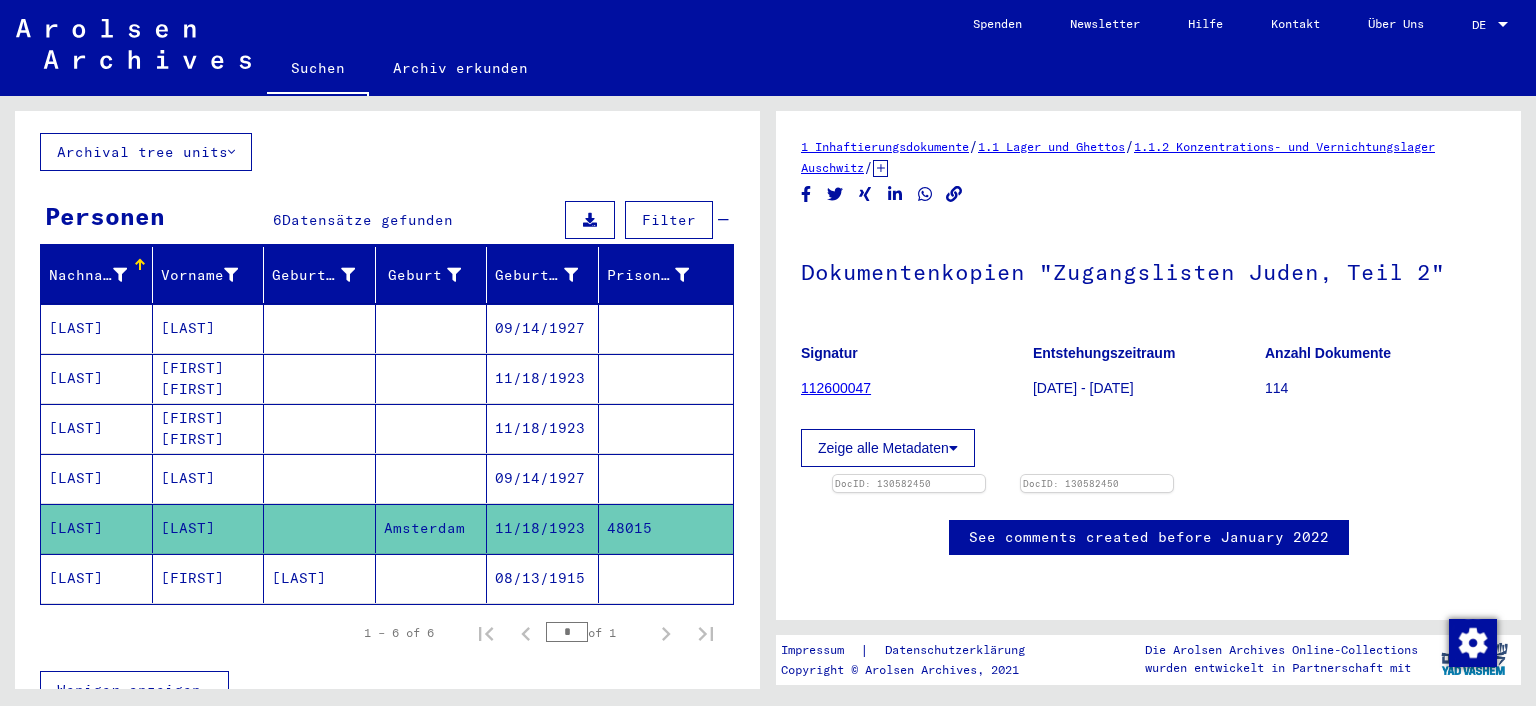 scroll, scrollTop: 0, scrollLeft: 0, axis: both 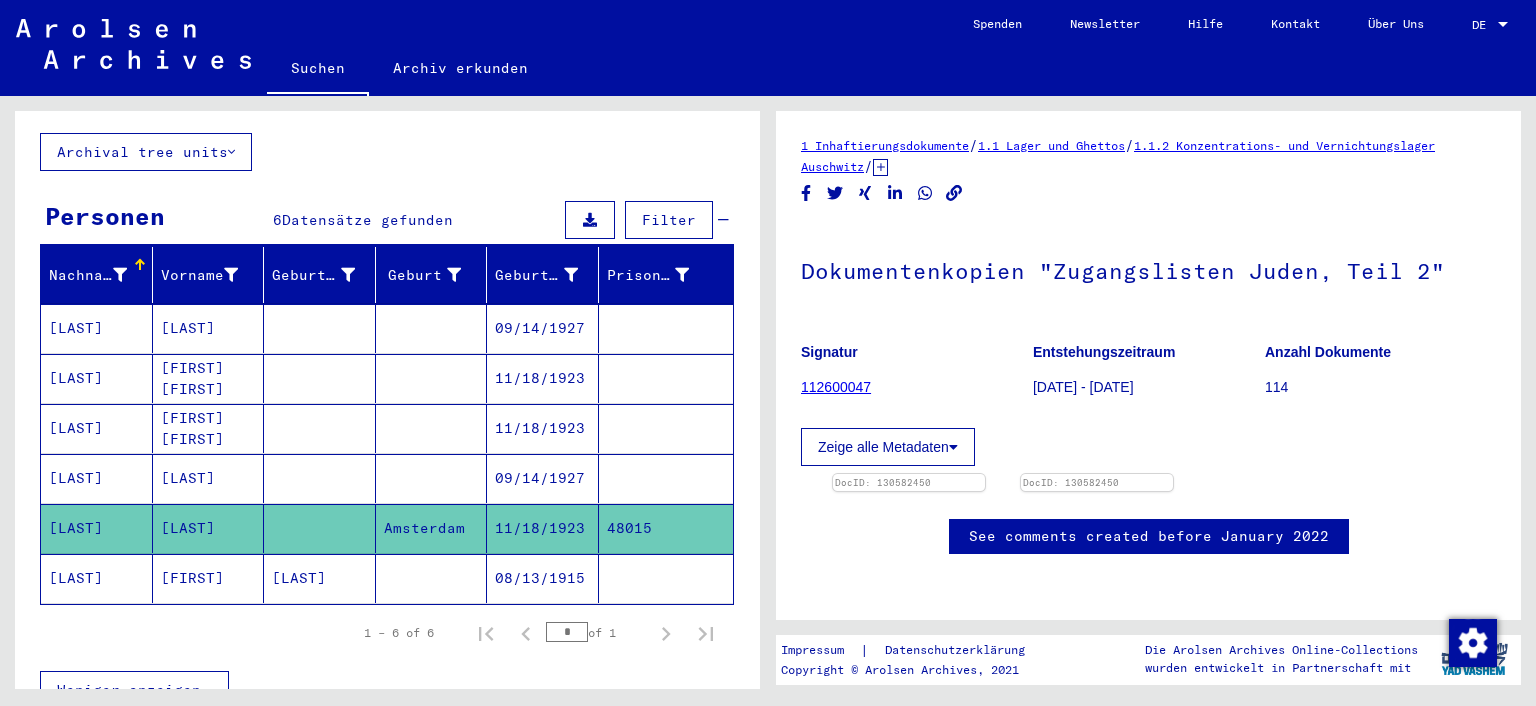 click on "[LAST]" at bounding box center [97, 478] 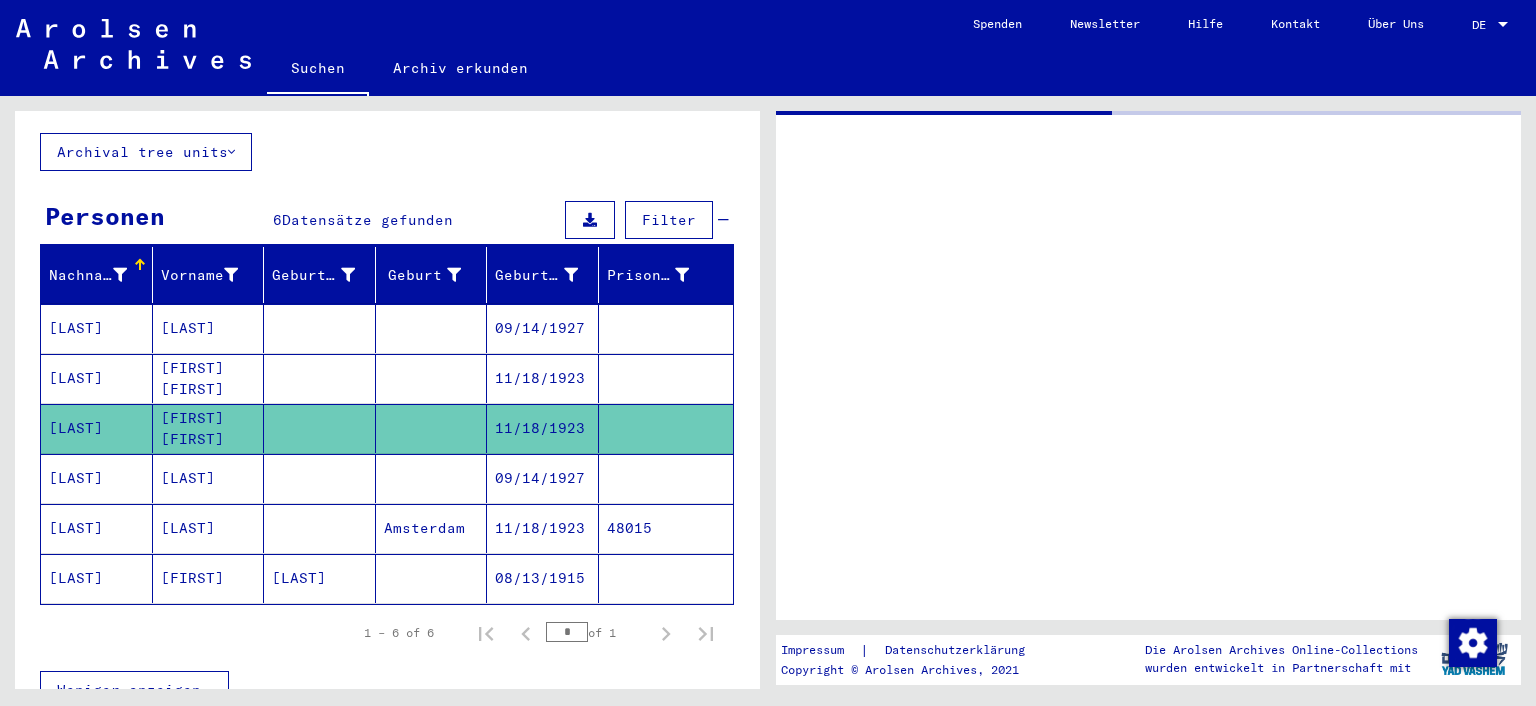 scroll, scrollTop: 0, scrollLeft: 0, axis: both 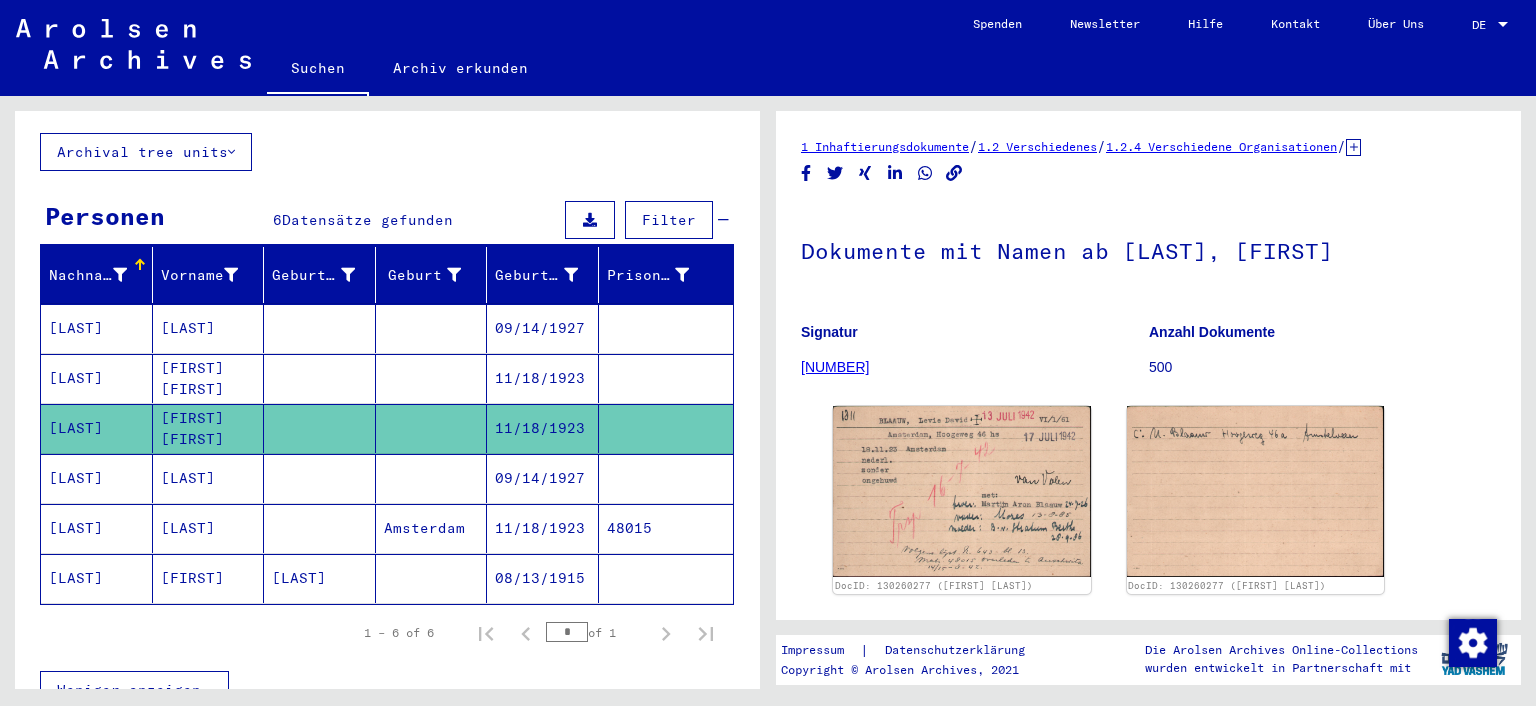 click on "[LAST]" at bounding box center [97, 428] 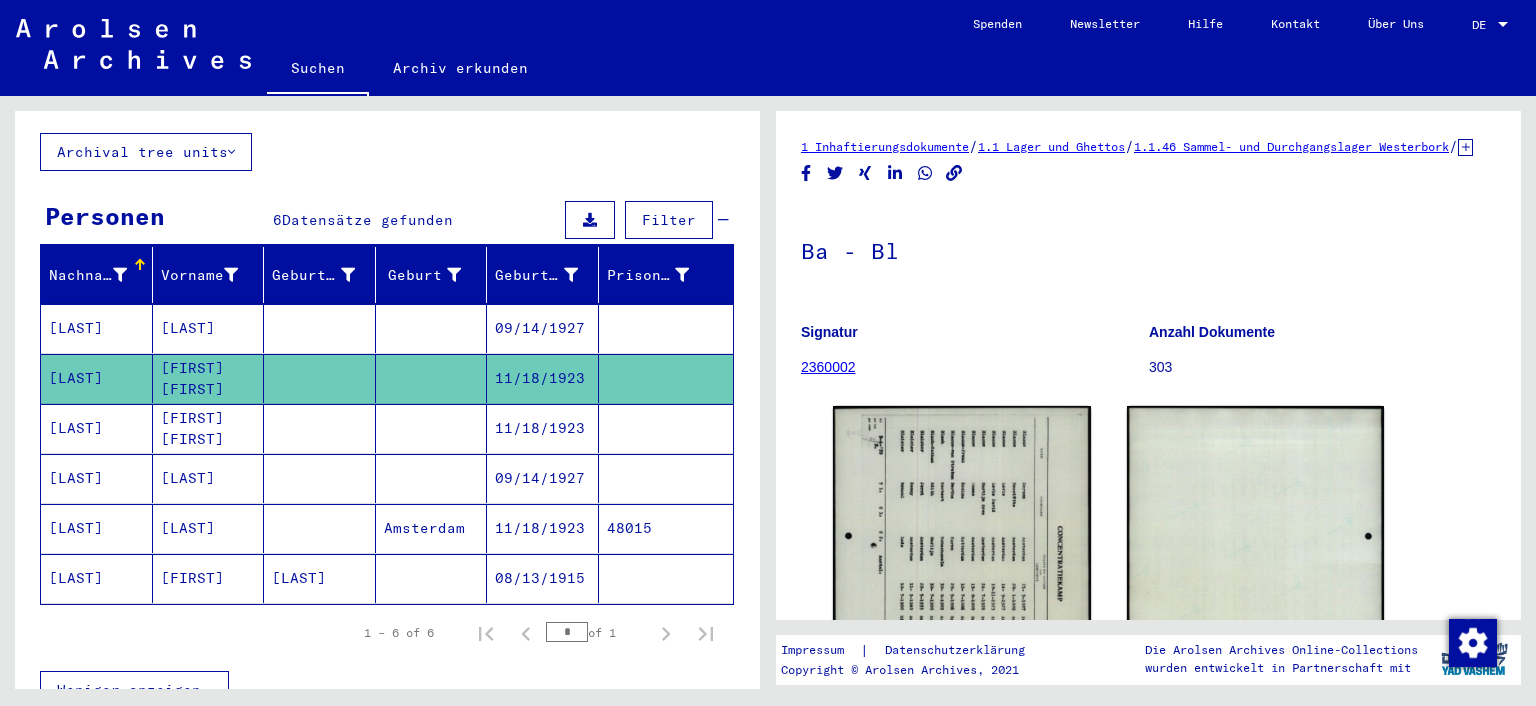 scroll, scrollTop: 0, scrollLeft: 0, axis: both 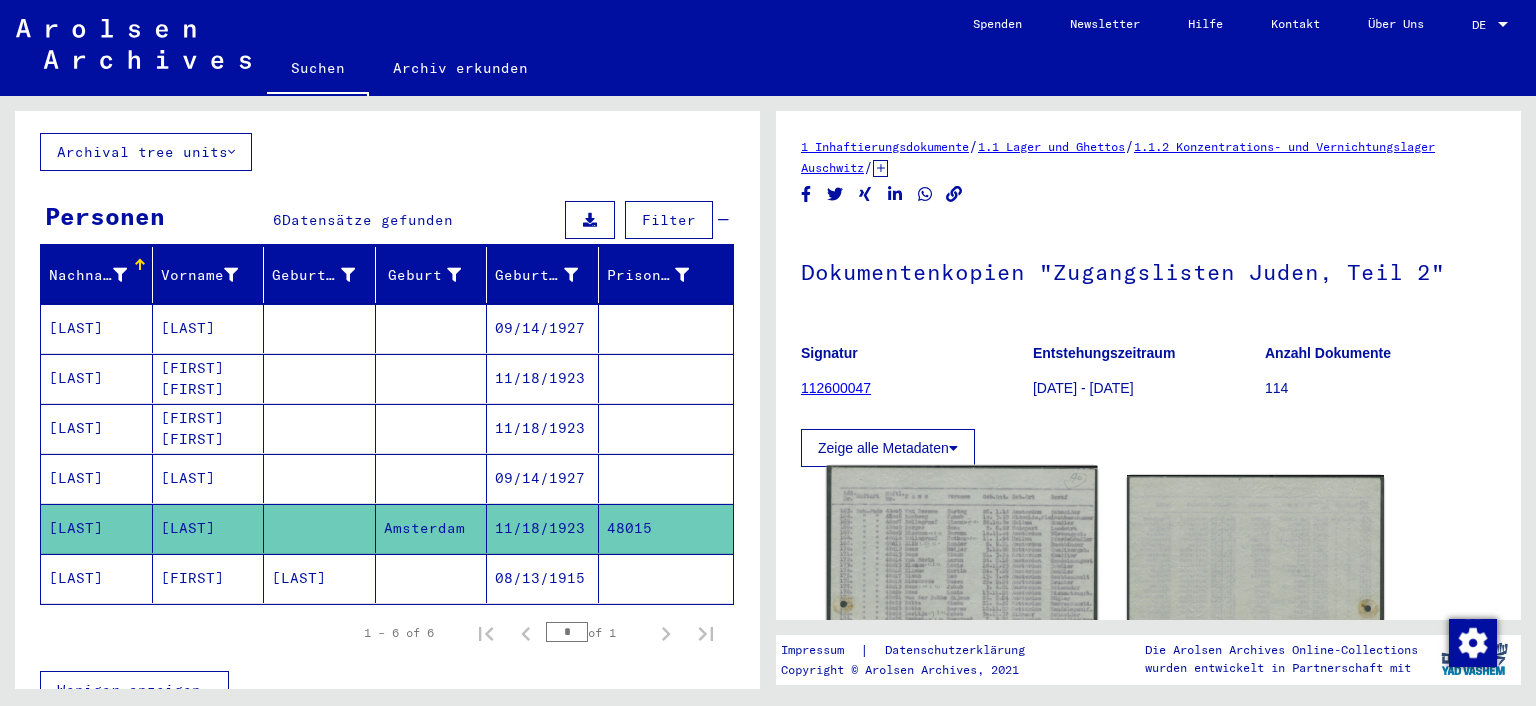click 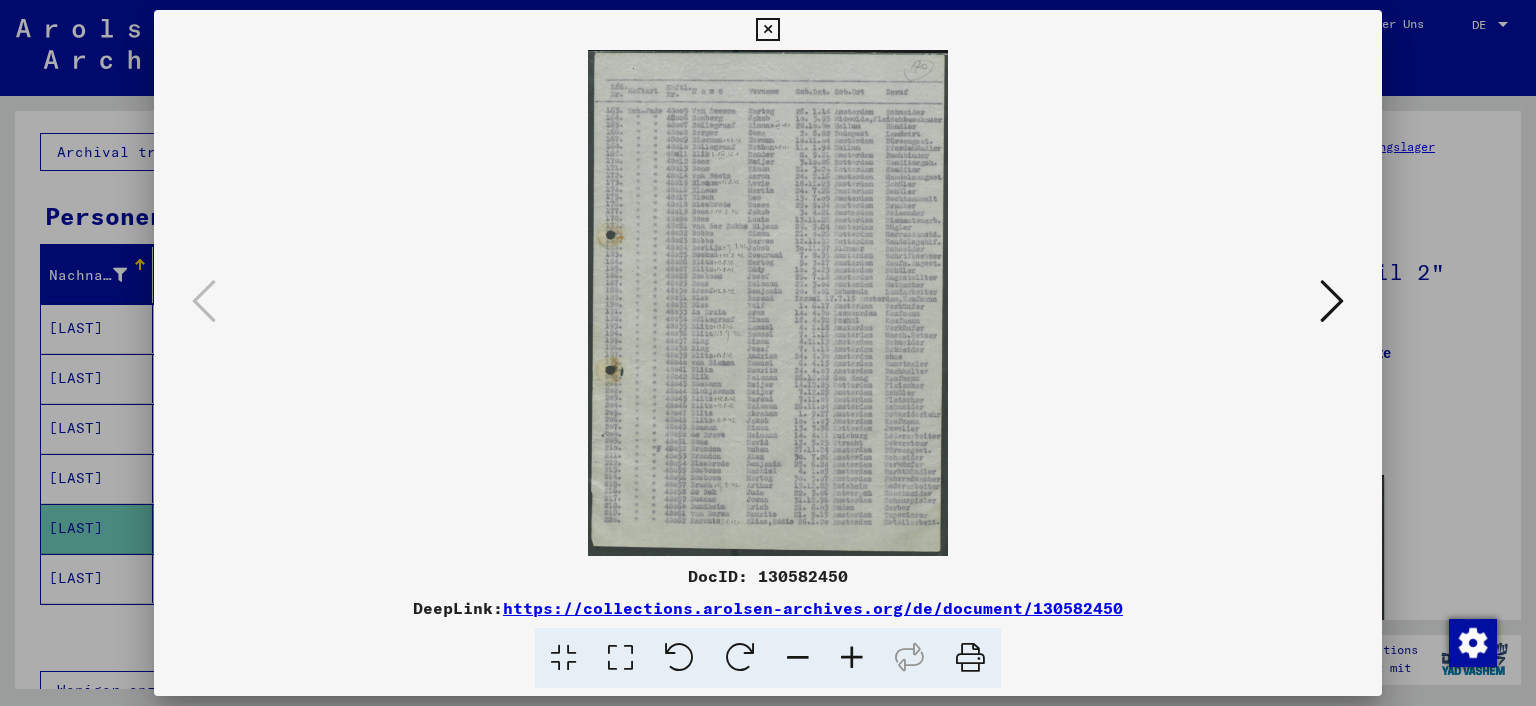 click at bounding box center [620, 658] 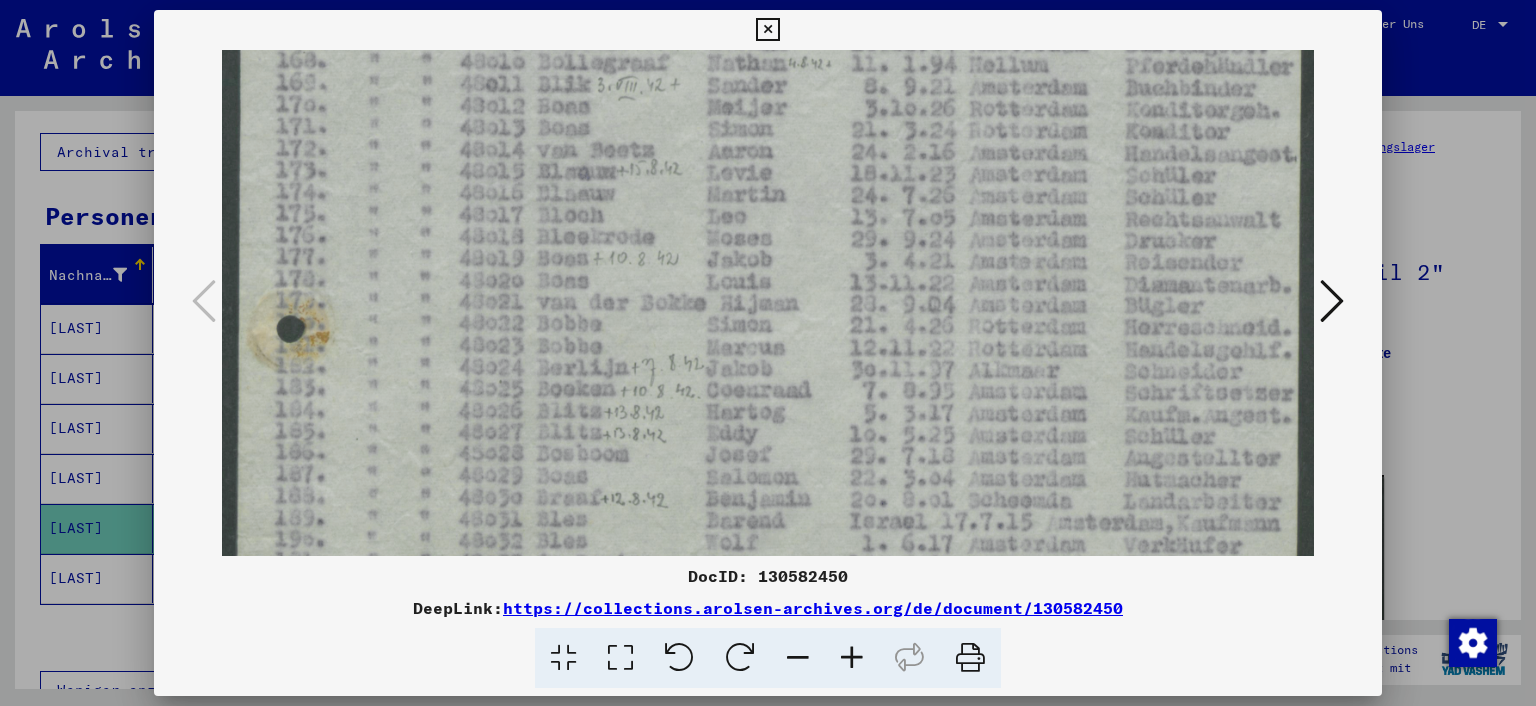 scroll, scrollTop: 282, scrollLeft: 0, axis: vertical 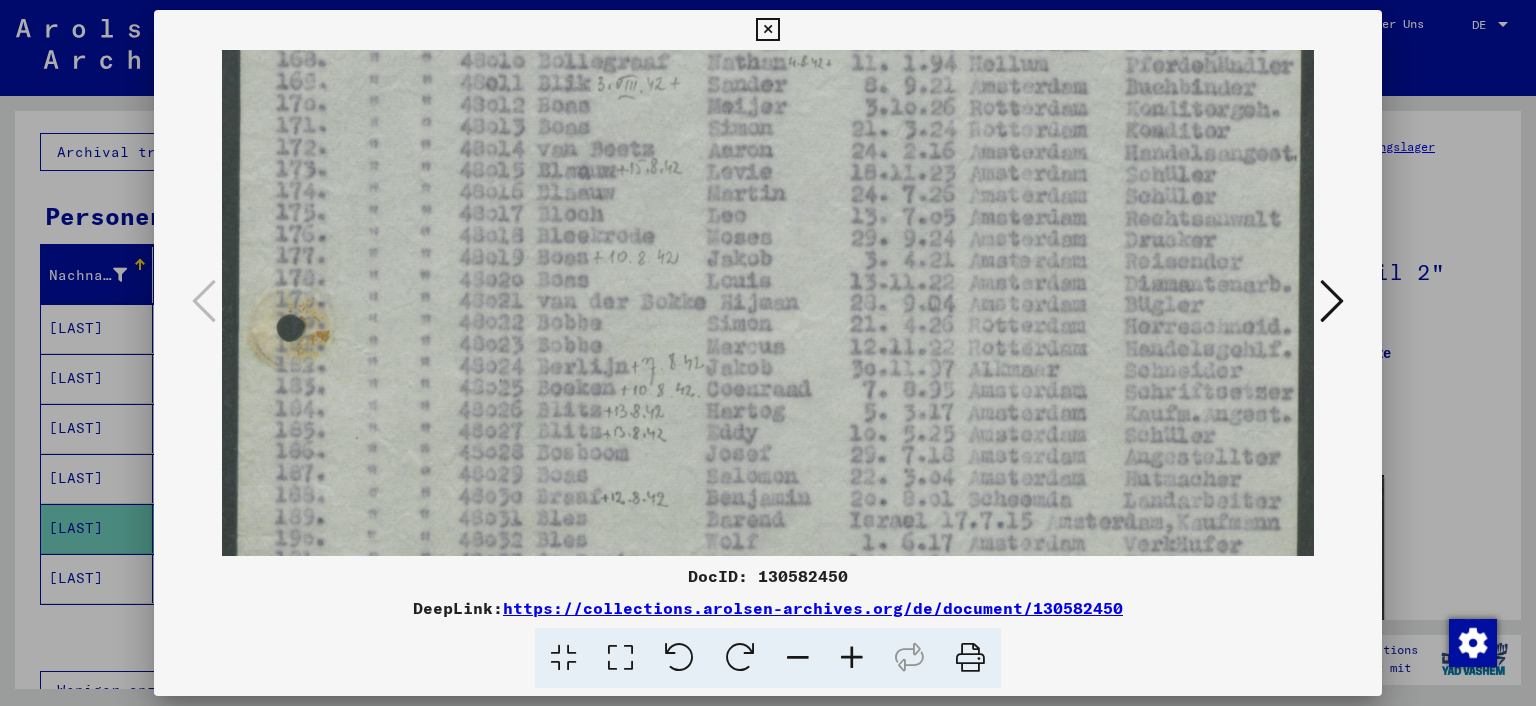 drag, startPoint x: 695, startPoint y: 426, endPoint x: 644, endPoint y: 152, distance: 278.70593 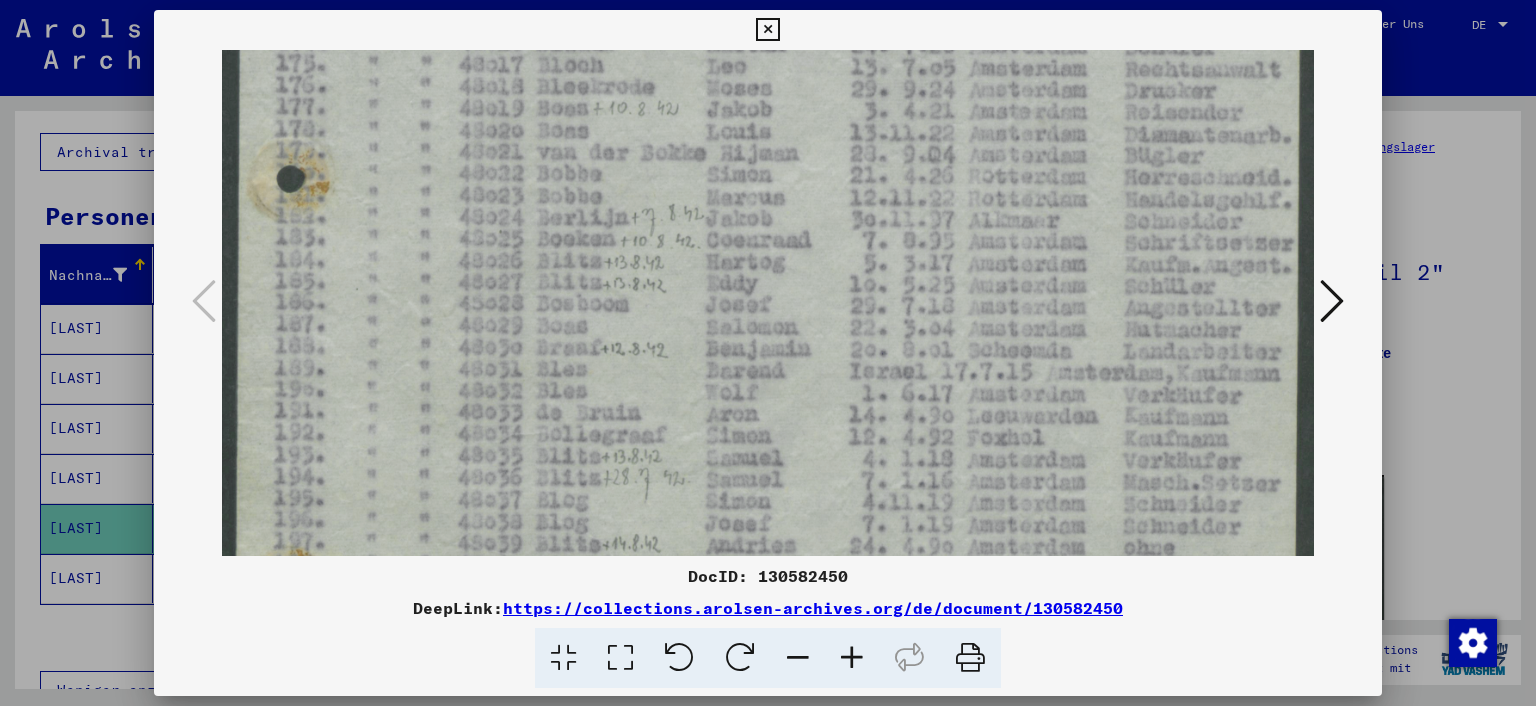 scroll, scrollTop: 435, scrollLeft: 0, axis: vertical 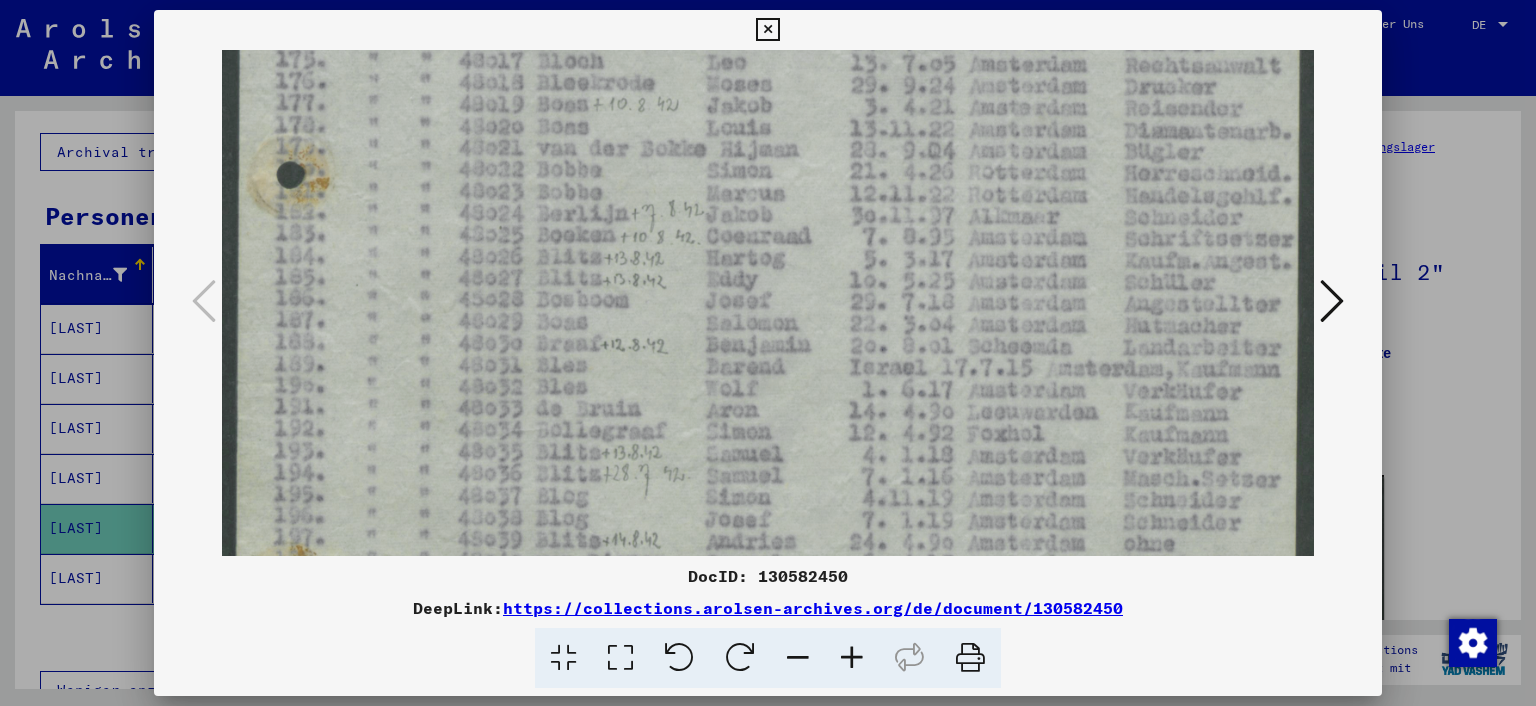 drag, startPoint x: 658, startPoint y: 327, endPoint x: 647, endPoint y: 179, distance: 148.40822 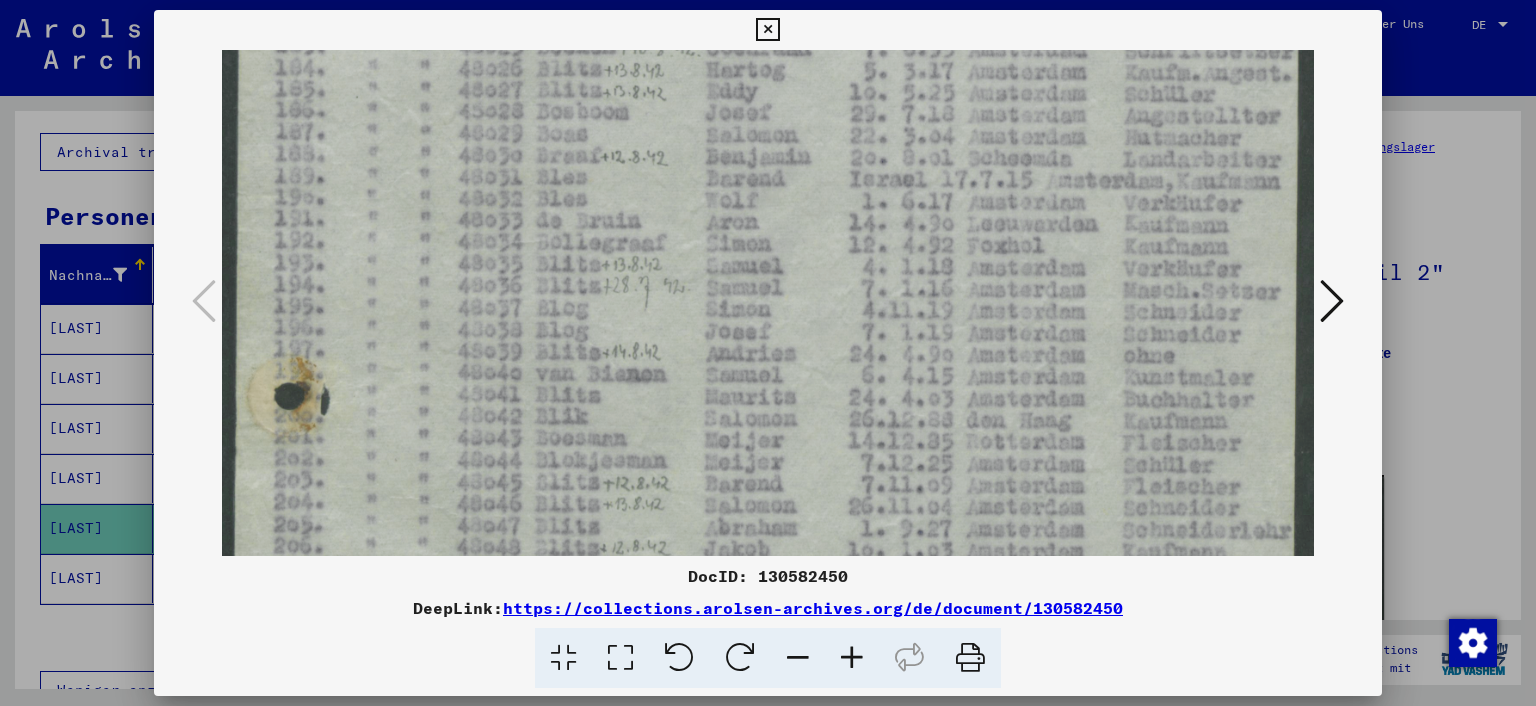 drag, startPoint x: 669, startPoint y: 338, endPoint x: 669, endPoint y: 155, distance: 183 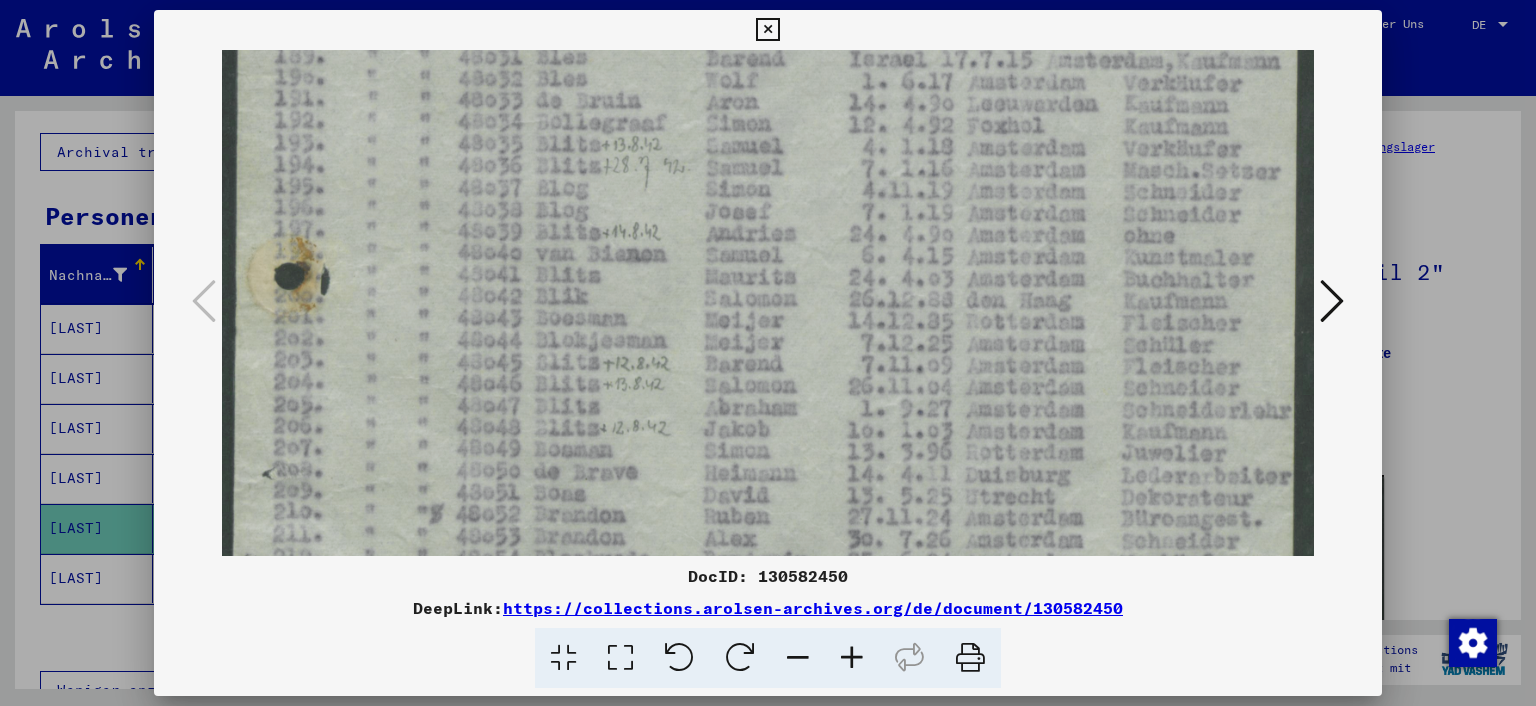 scroll, scrollTop: 754, scrollLeft: 0, axis: vertical 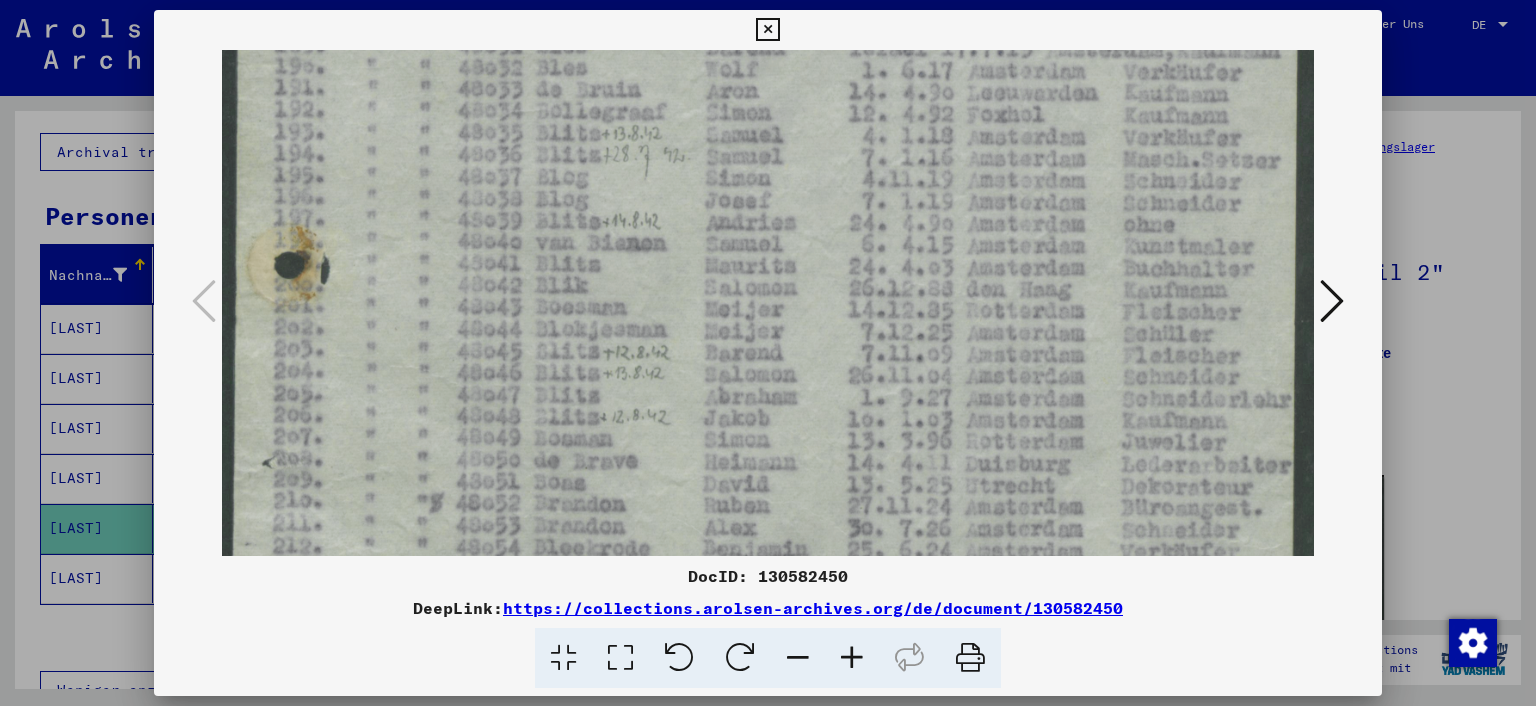 drag, startPoint x: 682, startPoint y: 321, endPoint x: 665, endPoint y: 192, distance: 130.11533 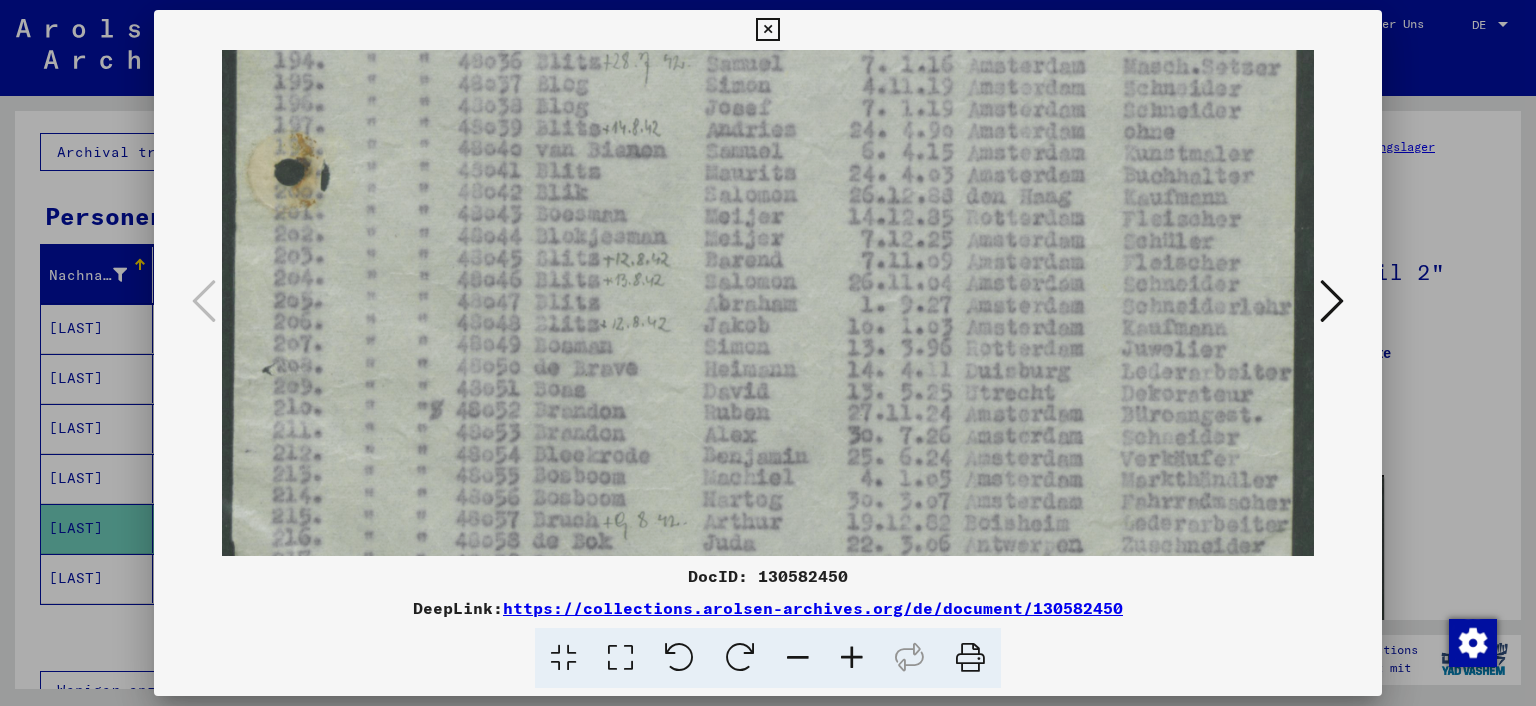 scroll, scrollTop: 849, scrollLeft: 0, axis: vertical 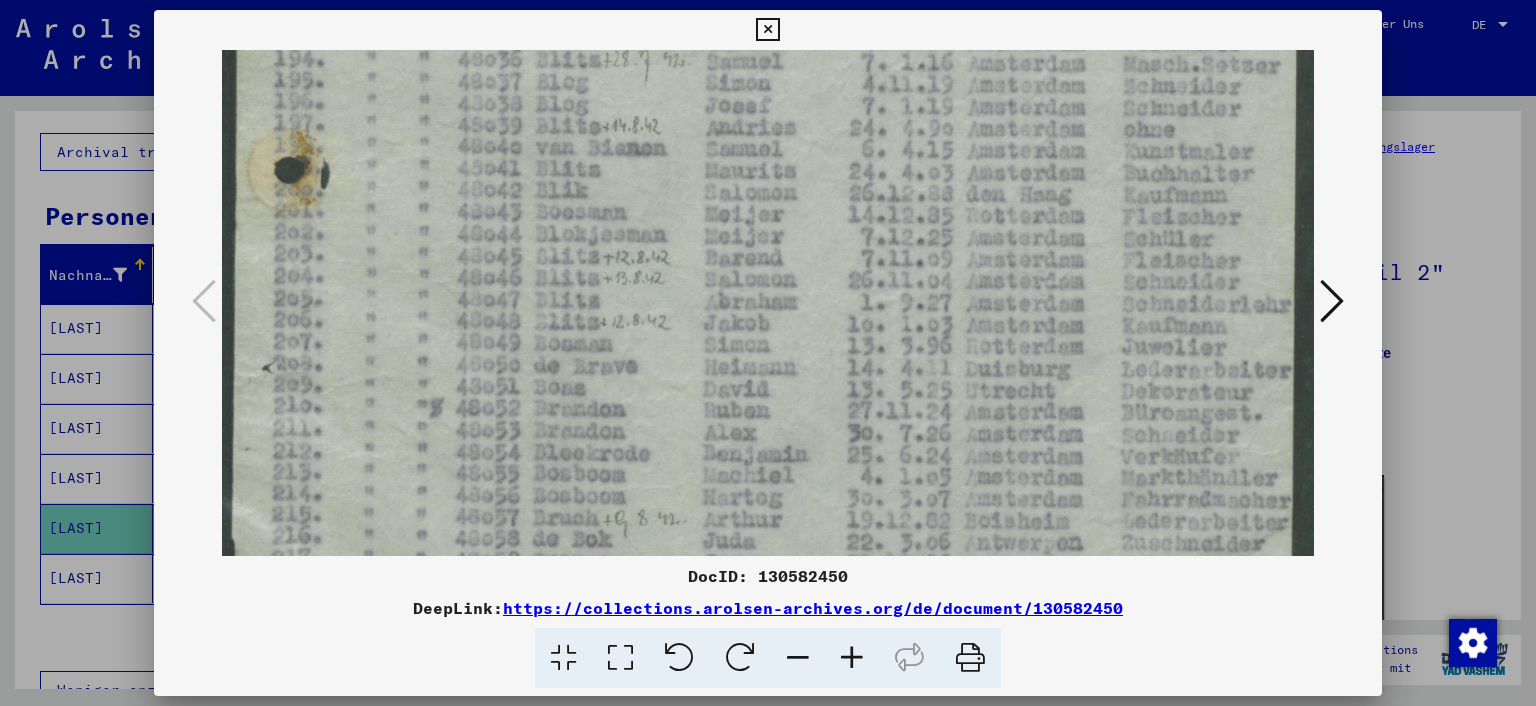 drag, startPoint x: 666, startPoint y: 312, endPoint x: 653, endPoint y: 220, distance: 92.91394 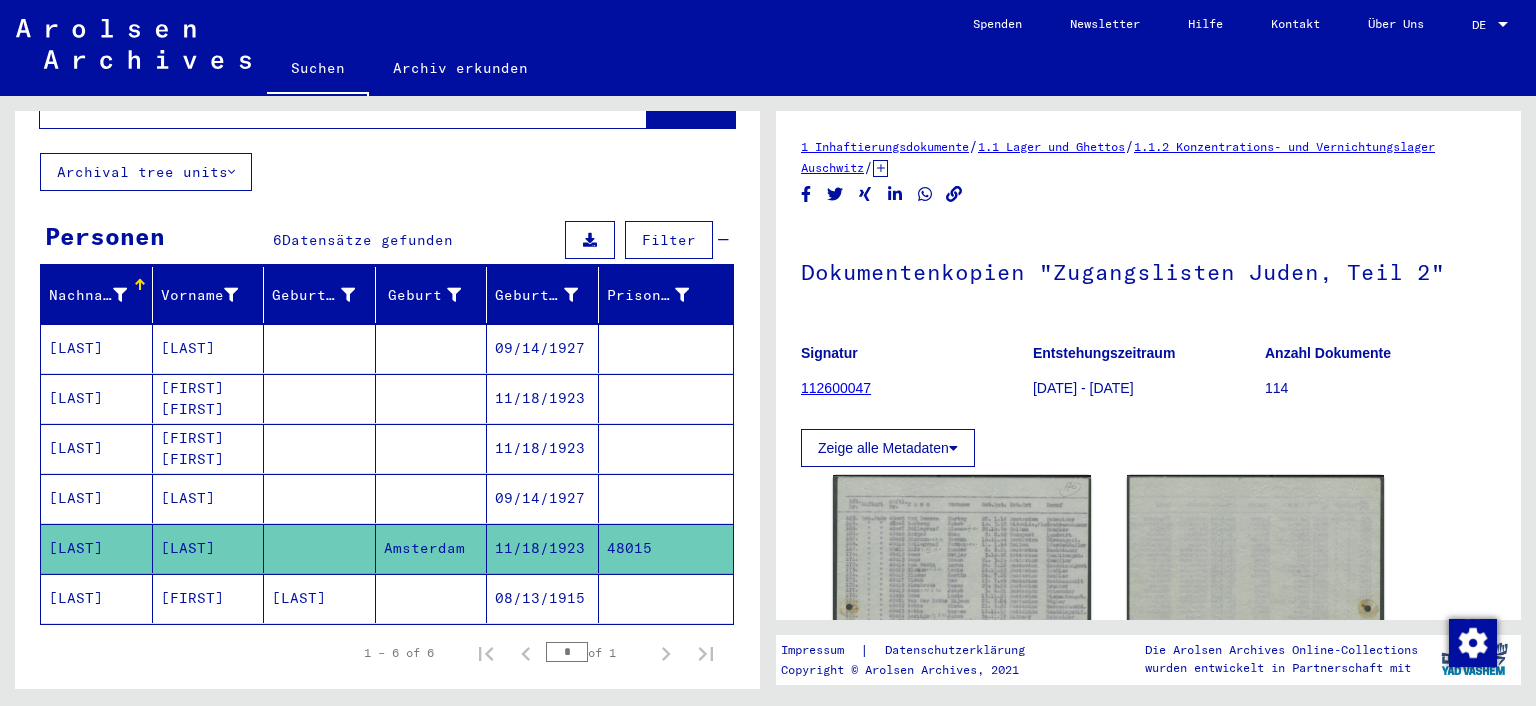 scroll, scrollTop: 0, scrollLeft: 0, axis: both 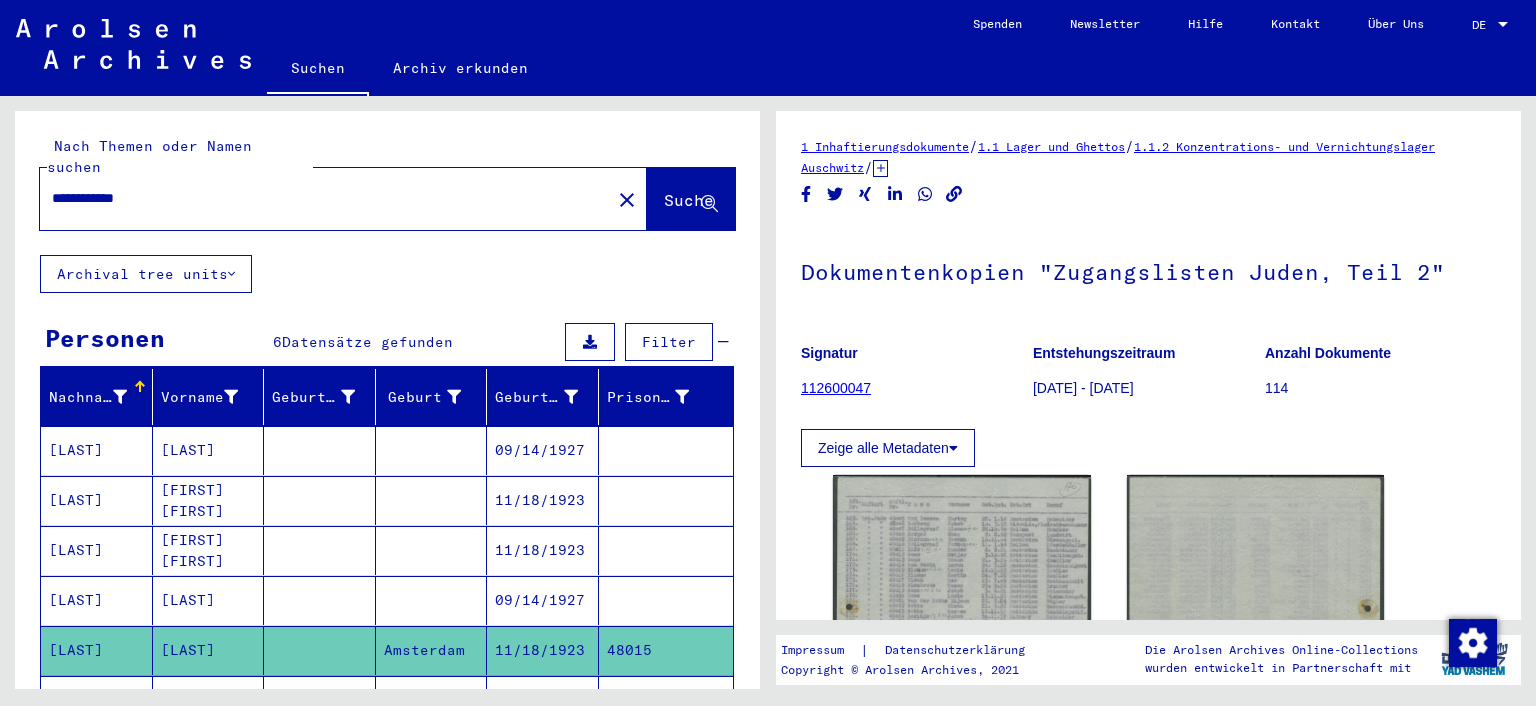 click on "**********" at bounding box center (325, 198) 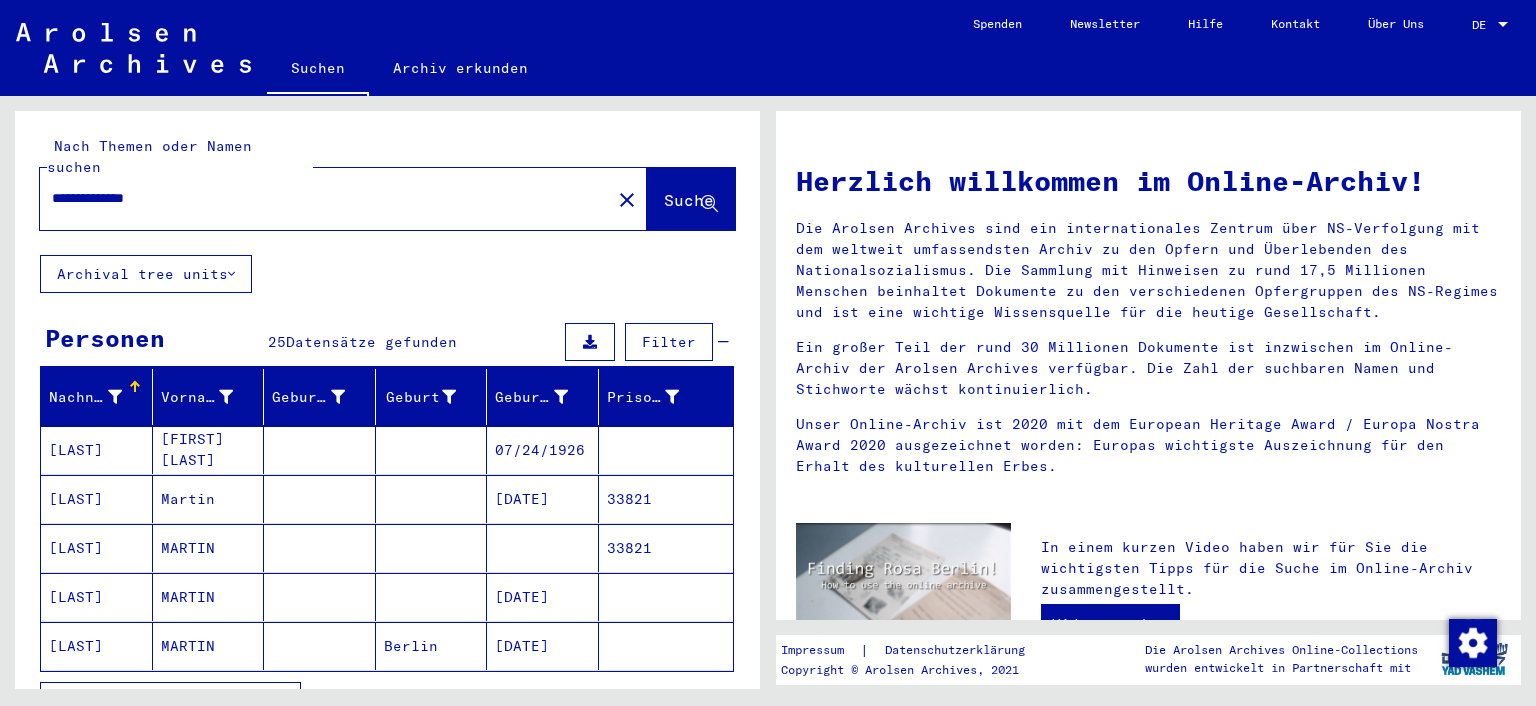 click on "[LAST]" at bounding box center (97, 499) 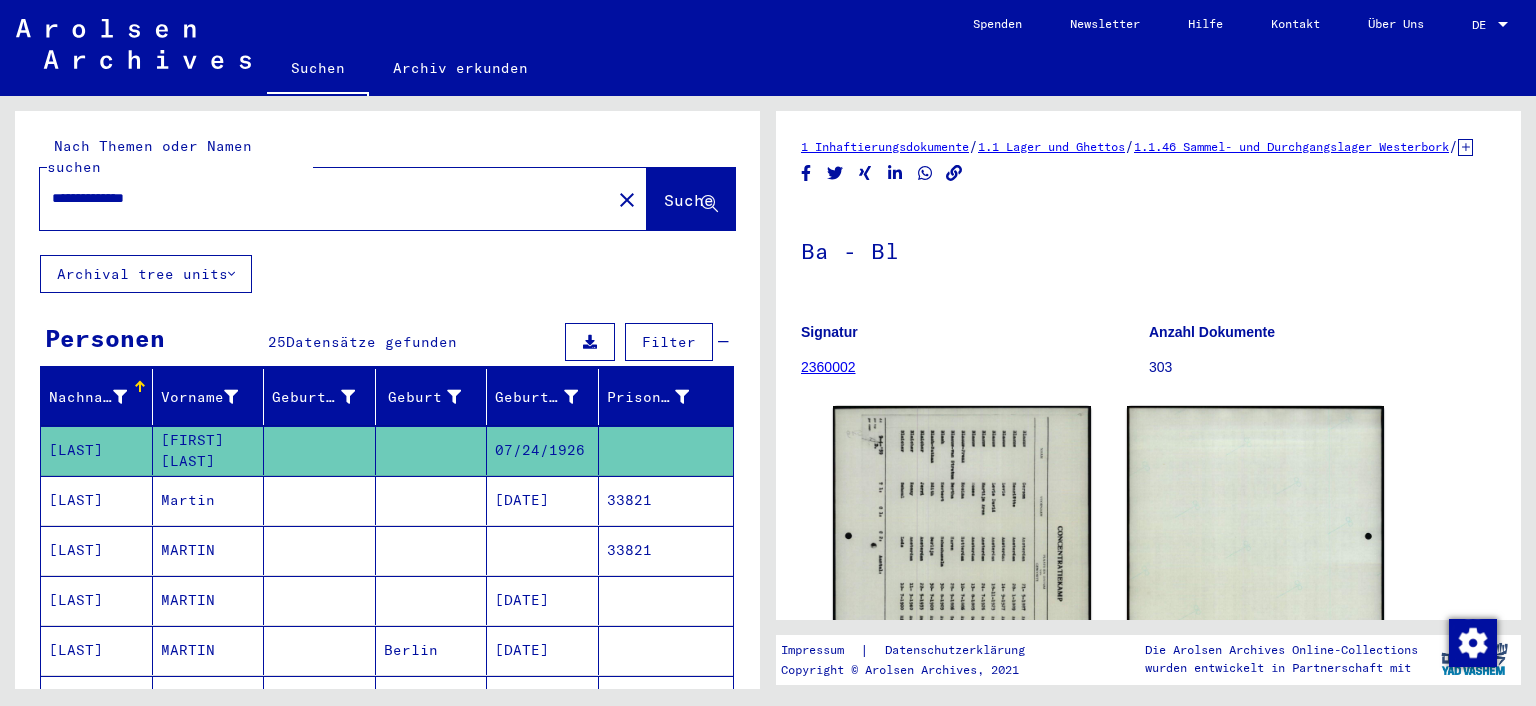 scroll, scrollTop: 0, scrollLeft: 0, axis: both 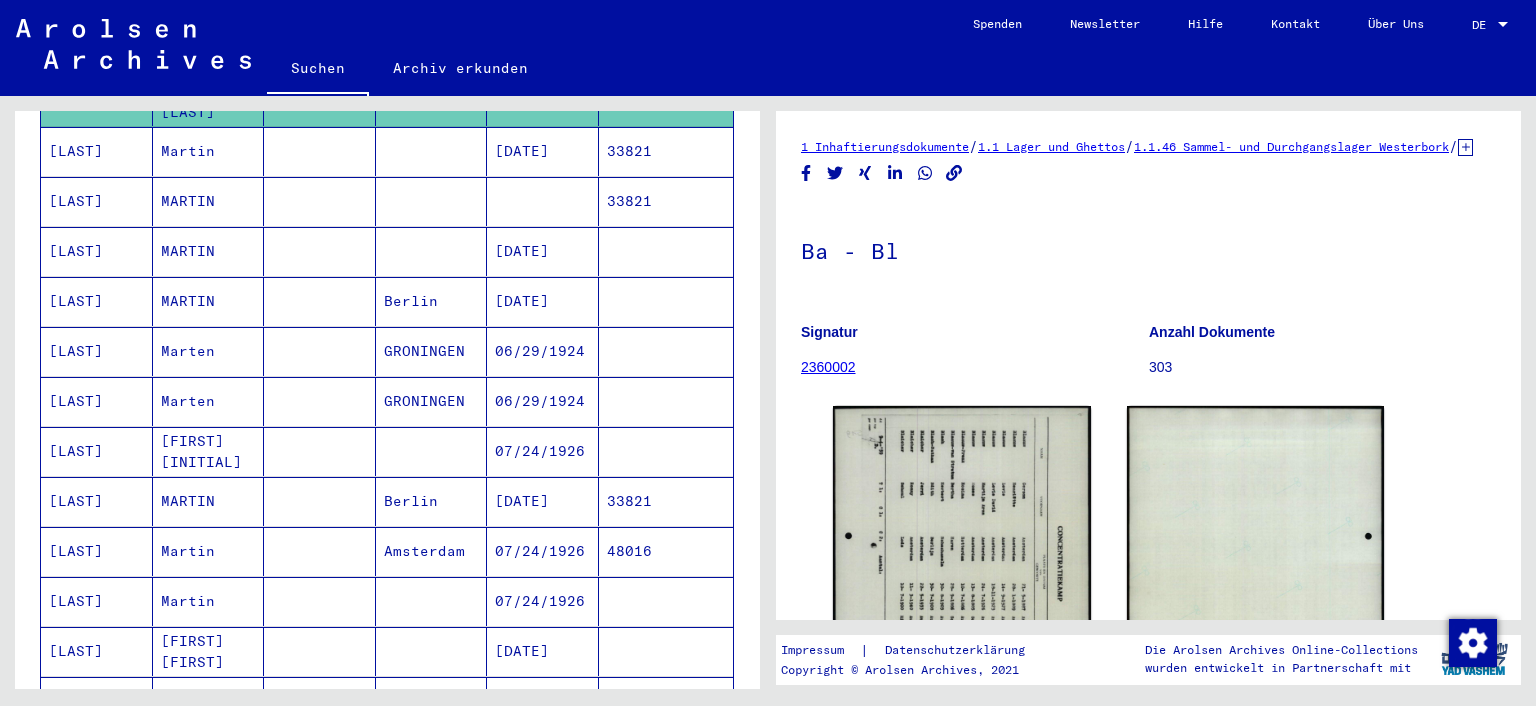 click on "[LAST]" at bounding box center (97, 501) 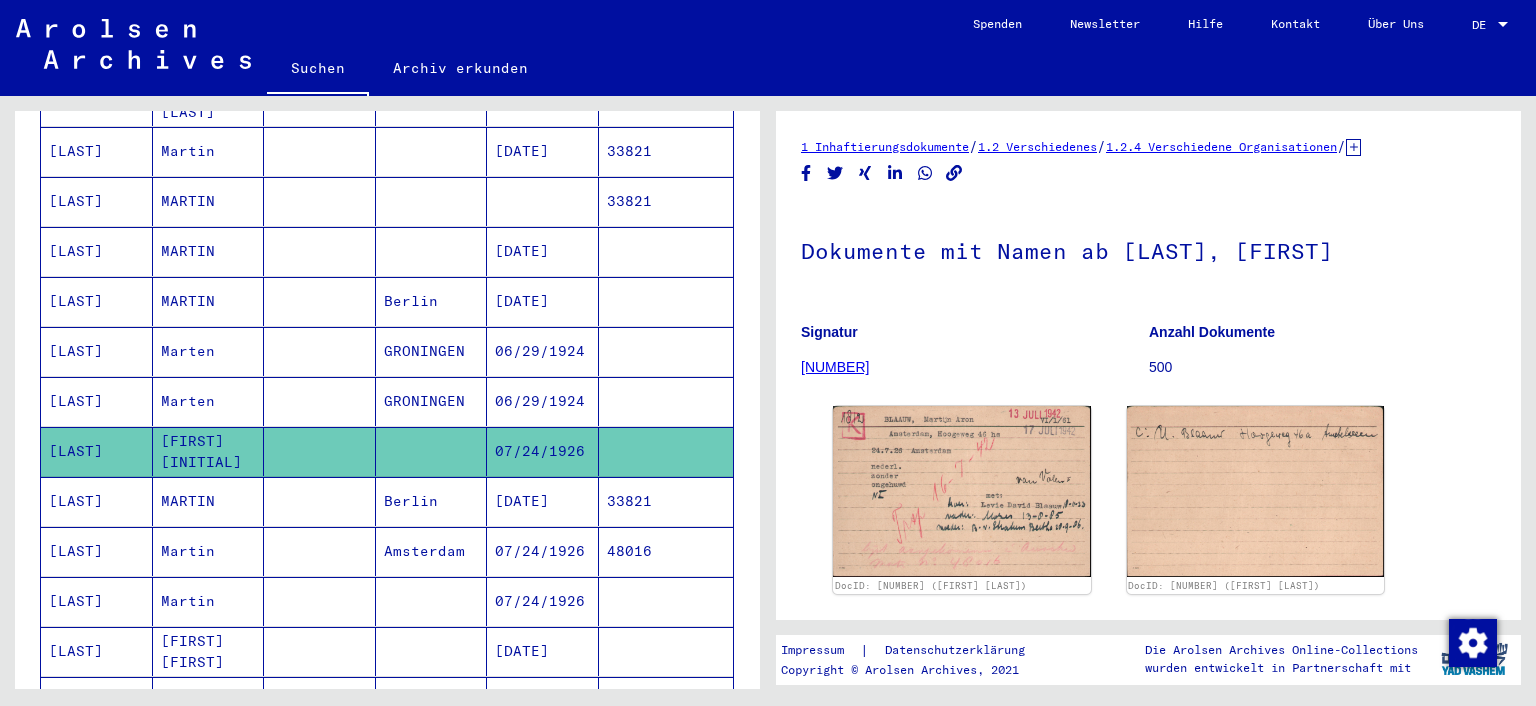 scroll, scrollTop: 0, scrollLeft: 0, axis: both 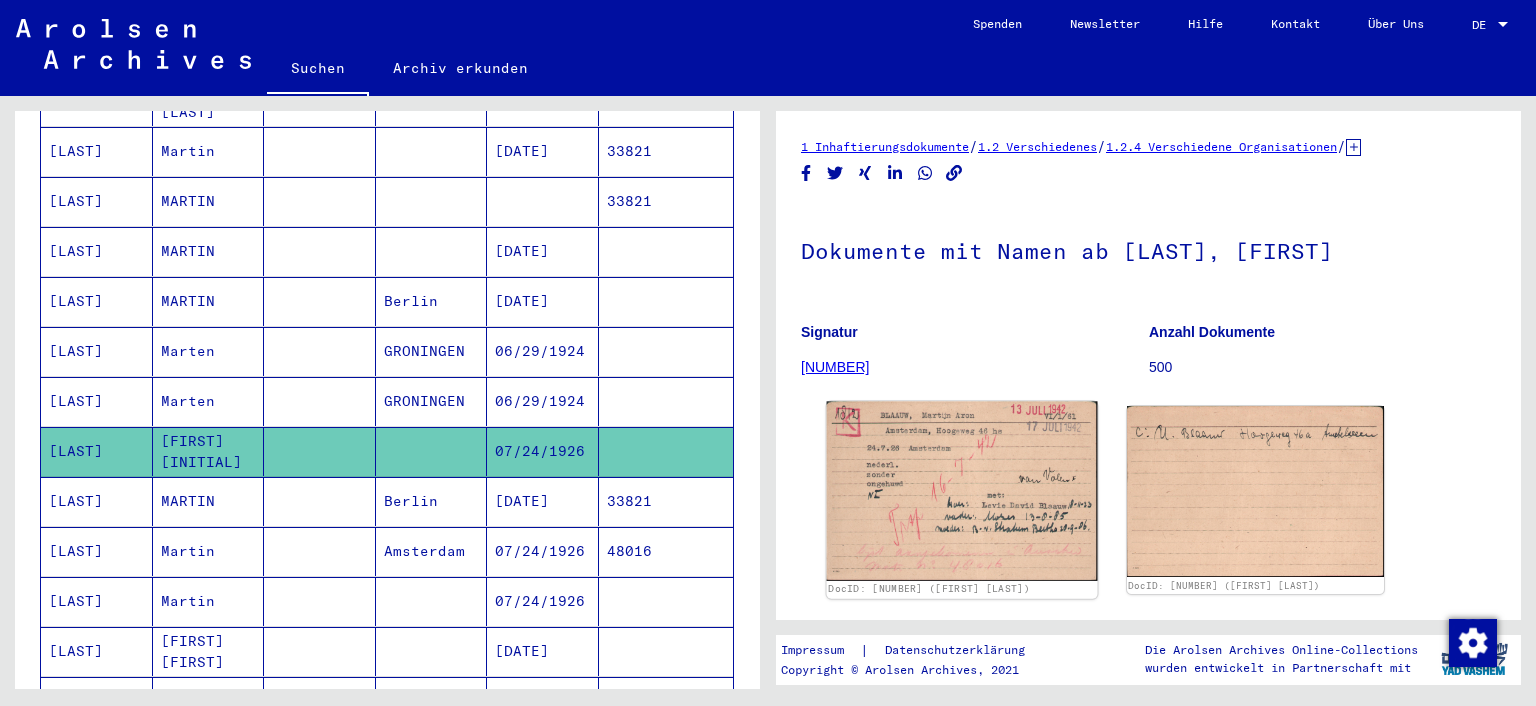 click 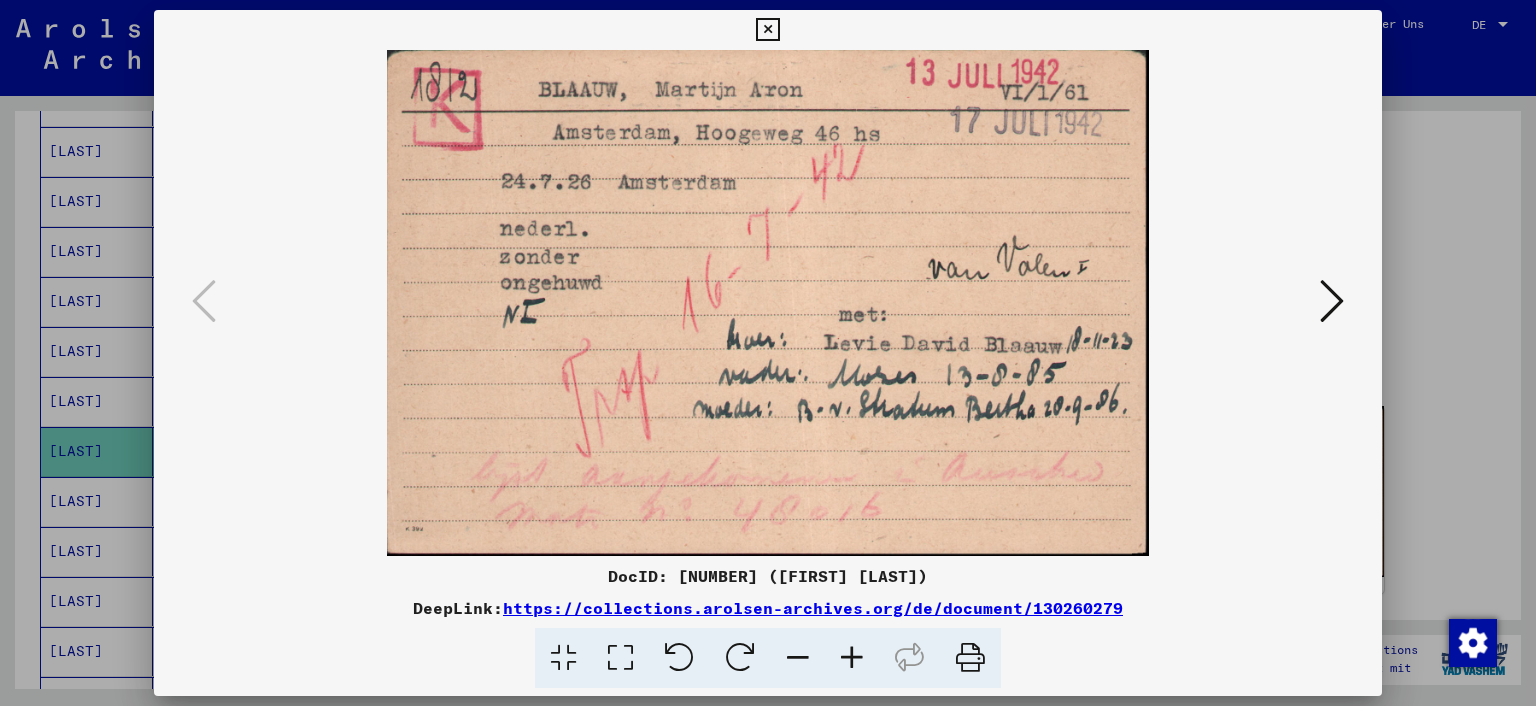 click at bounding box center [767, 30] 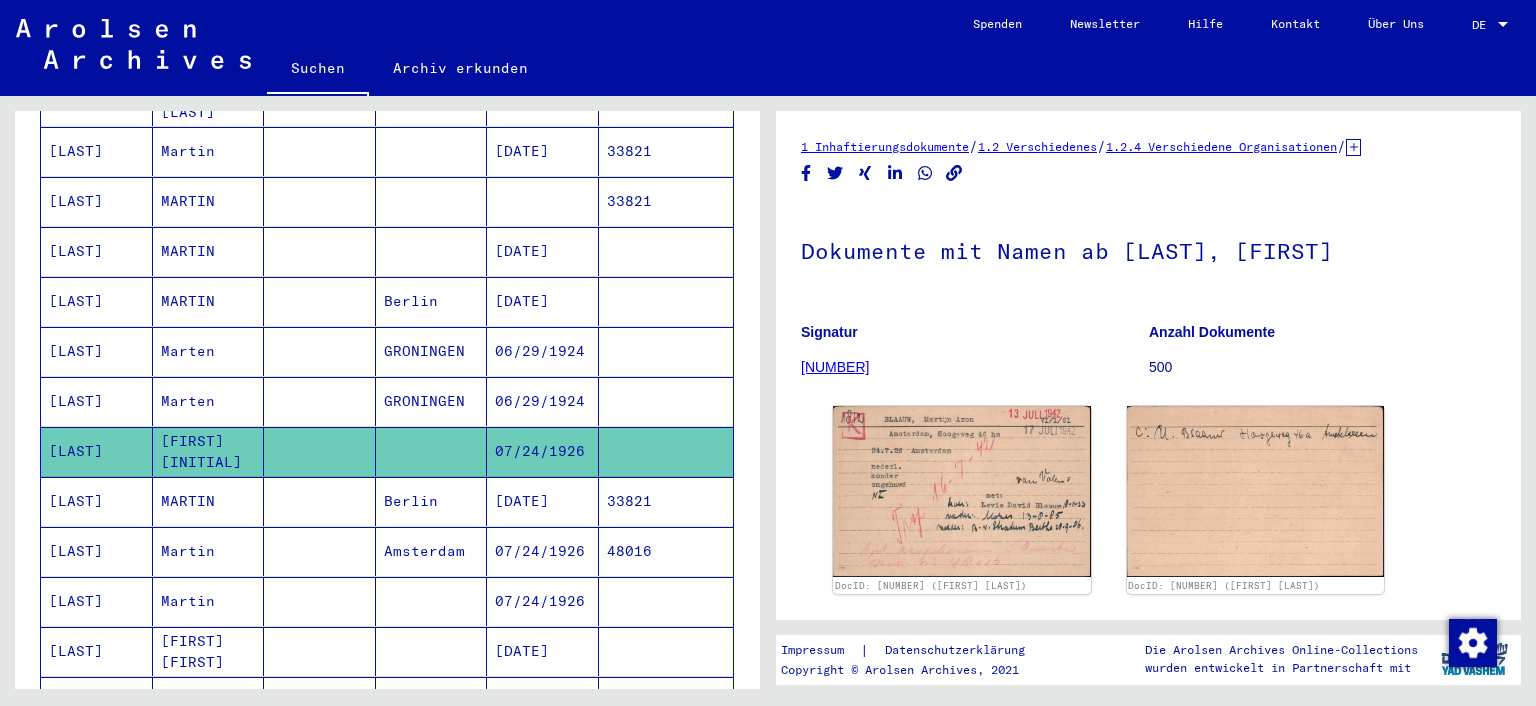 scroll, scrollTop: 0, scrollLeft: 0, axis: both 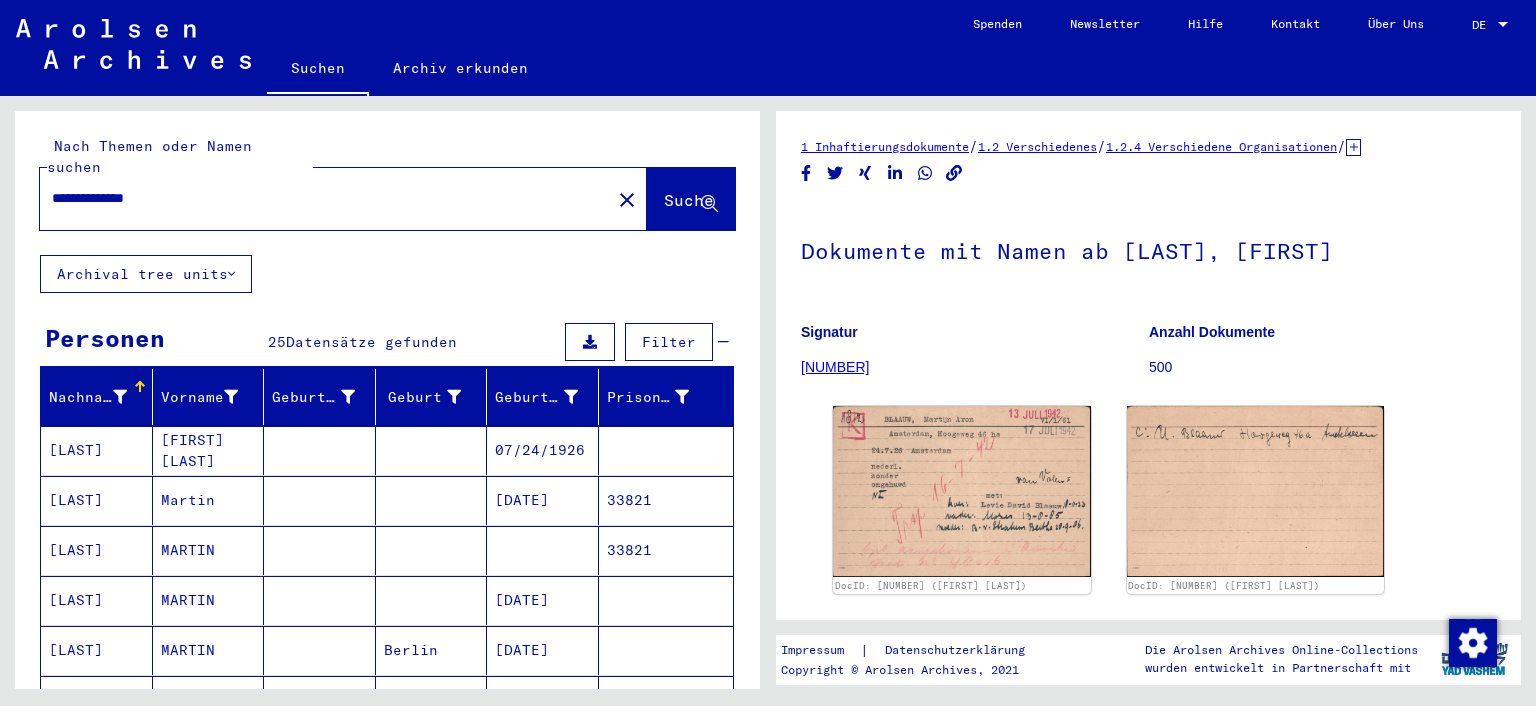 click on "**********" at bounding box center [325, 198] 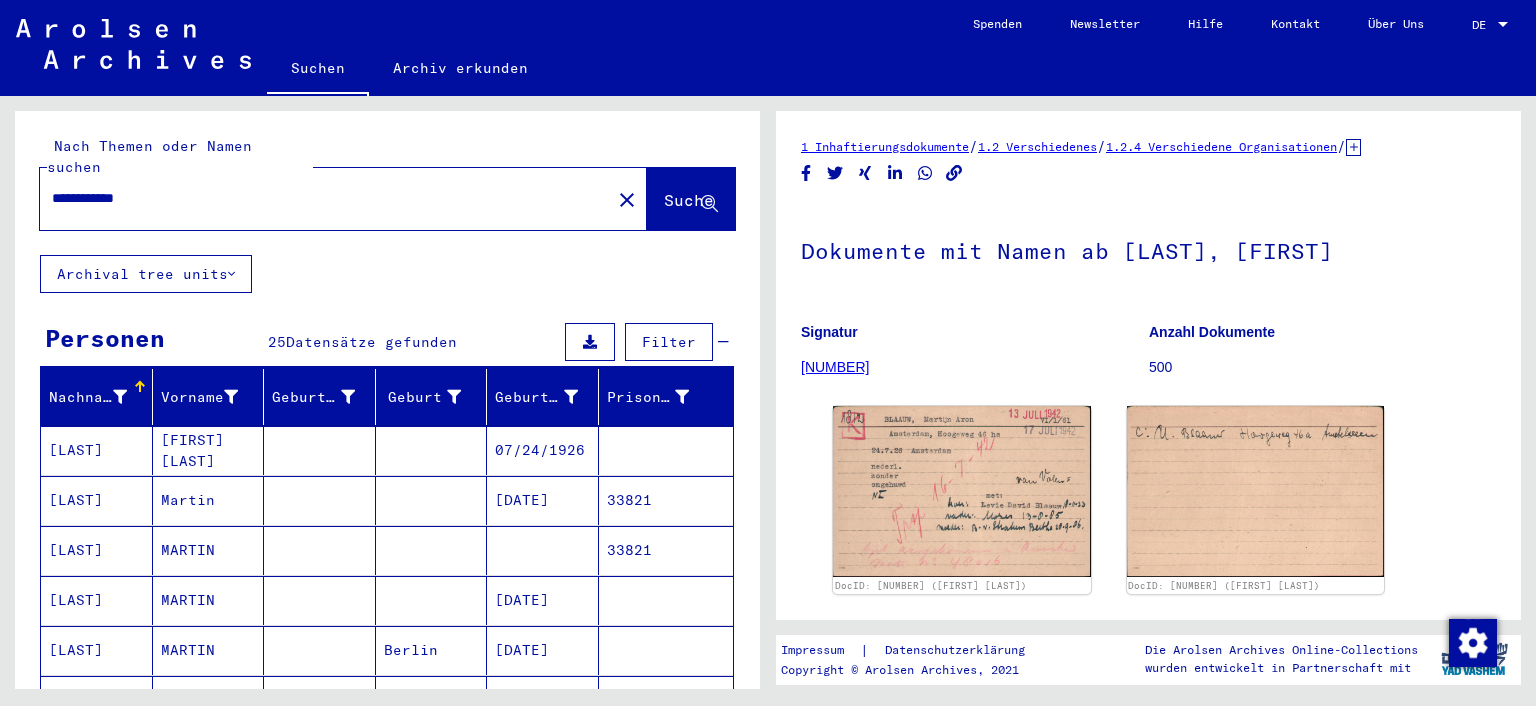 type on "**********" 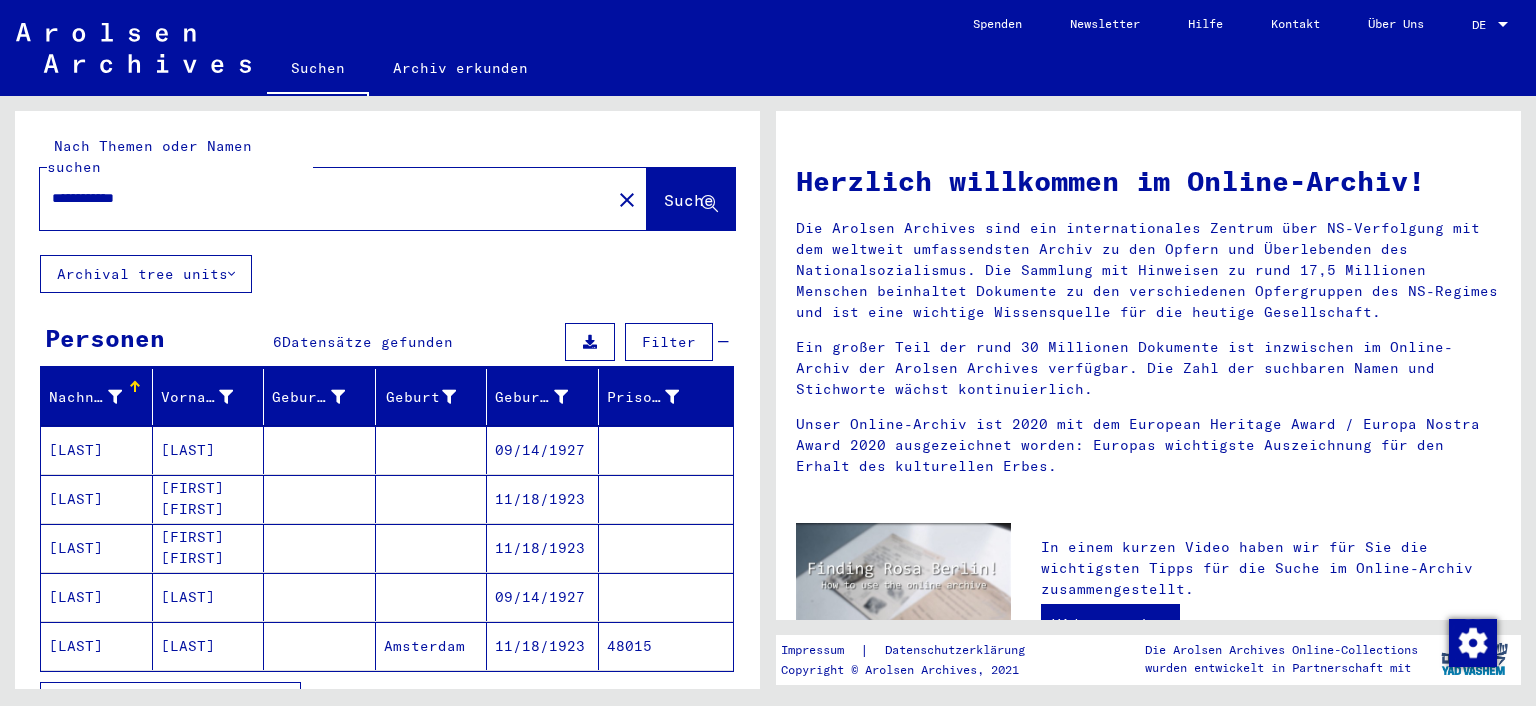 click on "[LAST]" 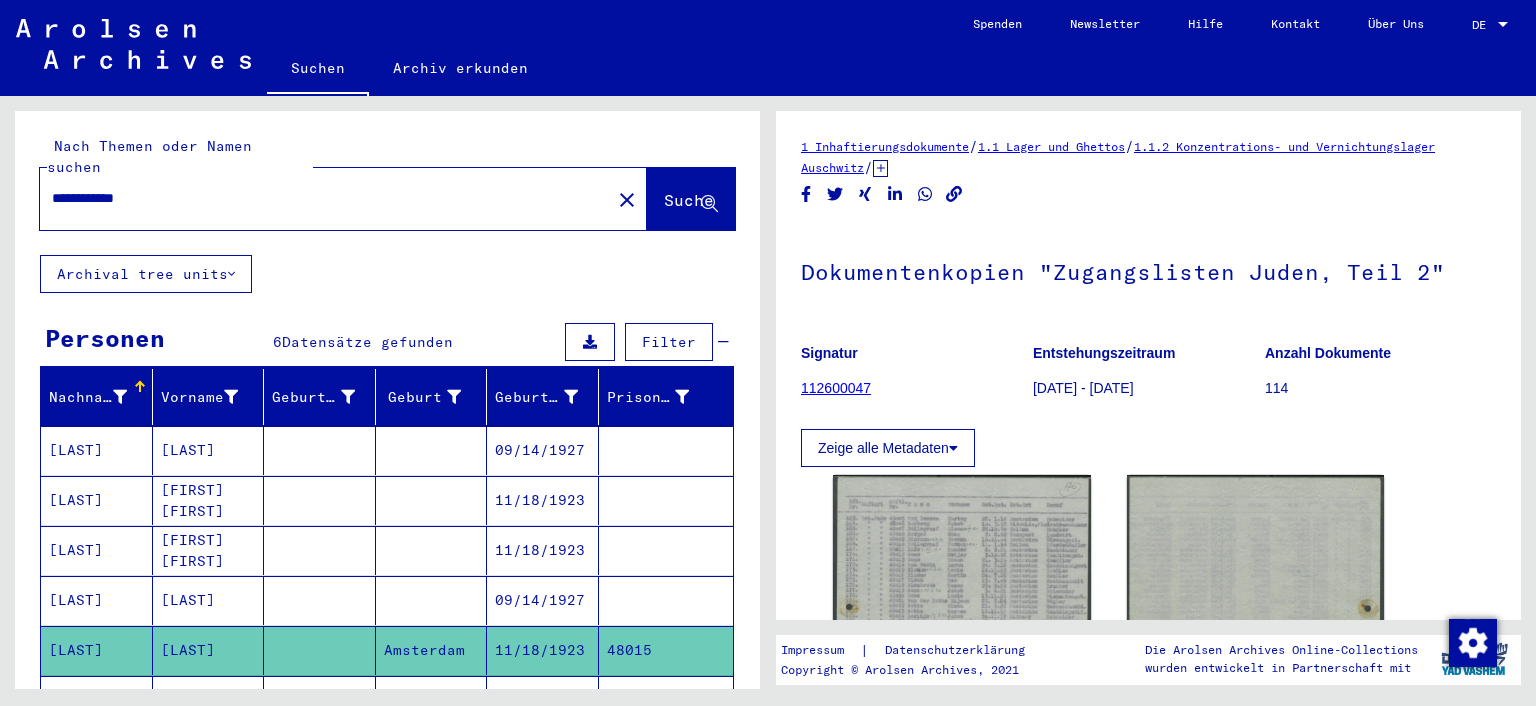 scroll, scrollTop: 0, scrollLeft: 0, axis: both 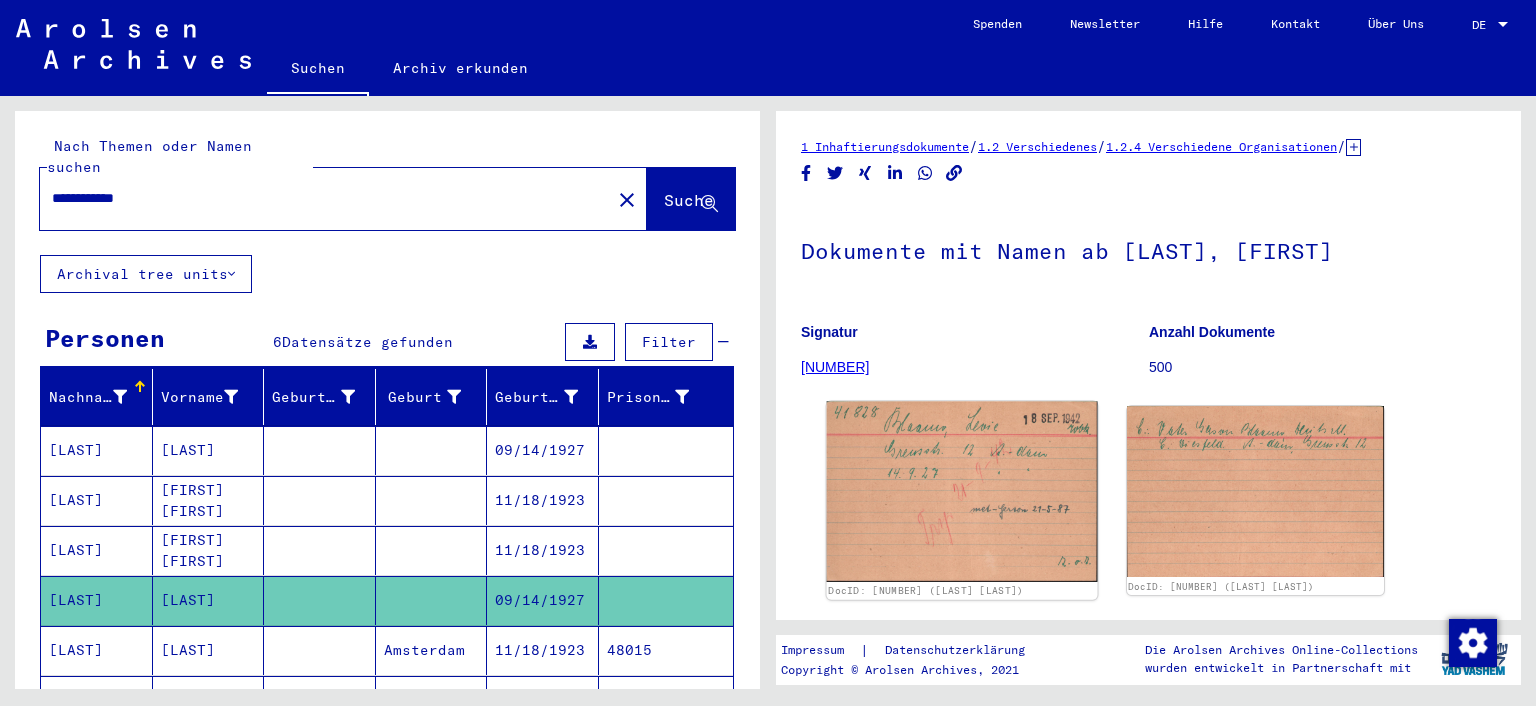 click 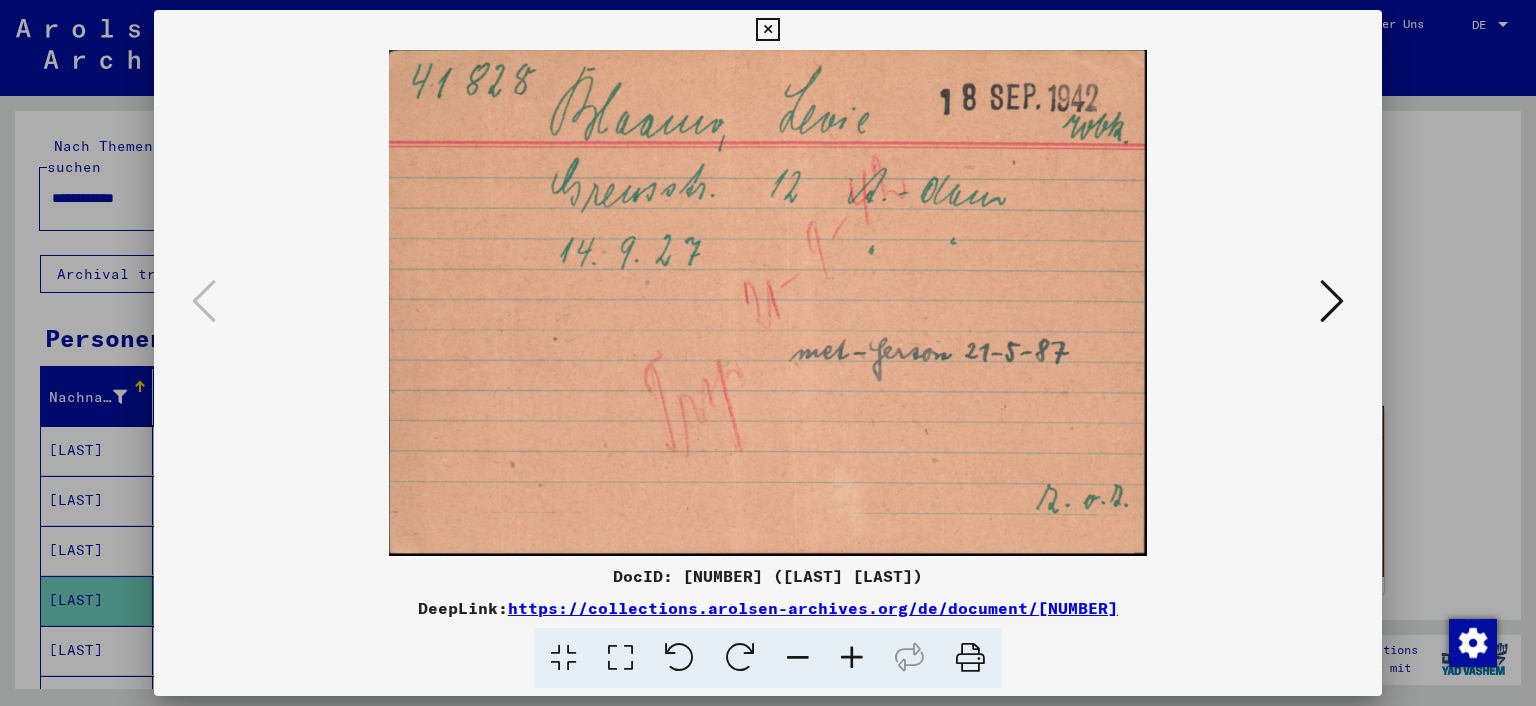 click at bounding box center (767, 30) 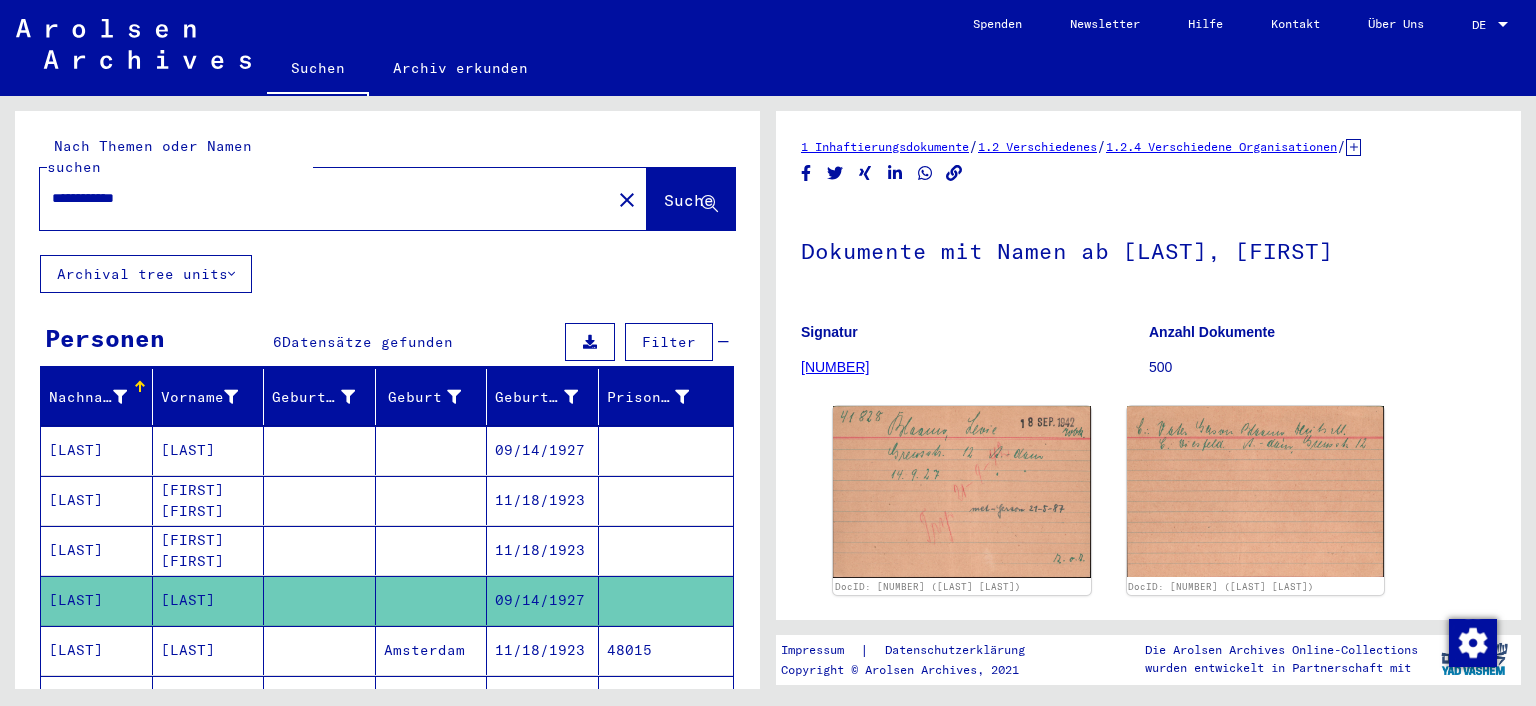 click on "[LAST]" at bounding box center (97, 600) 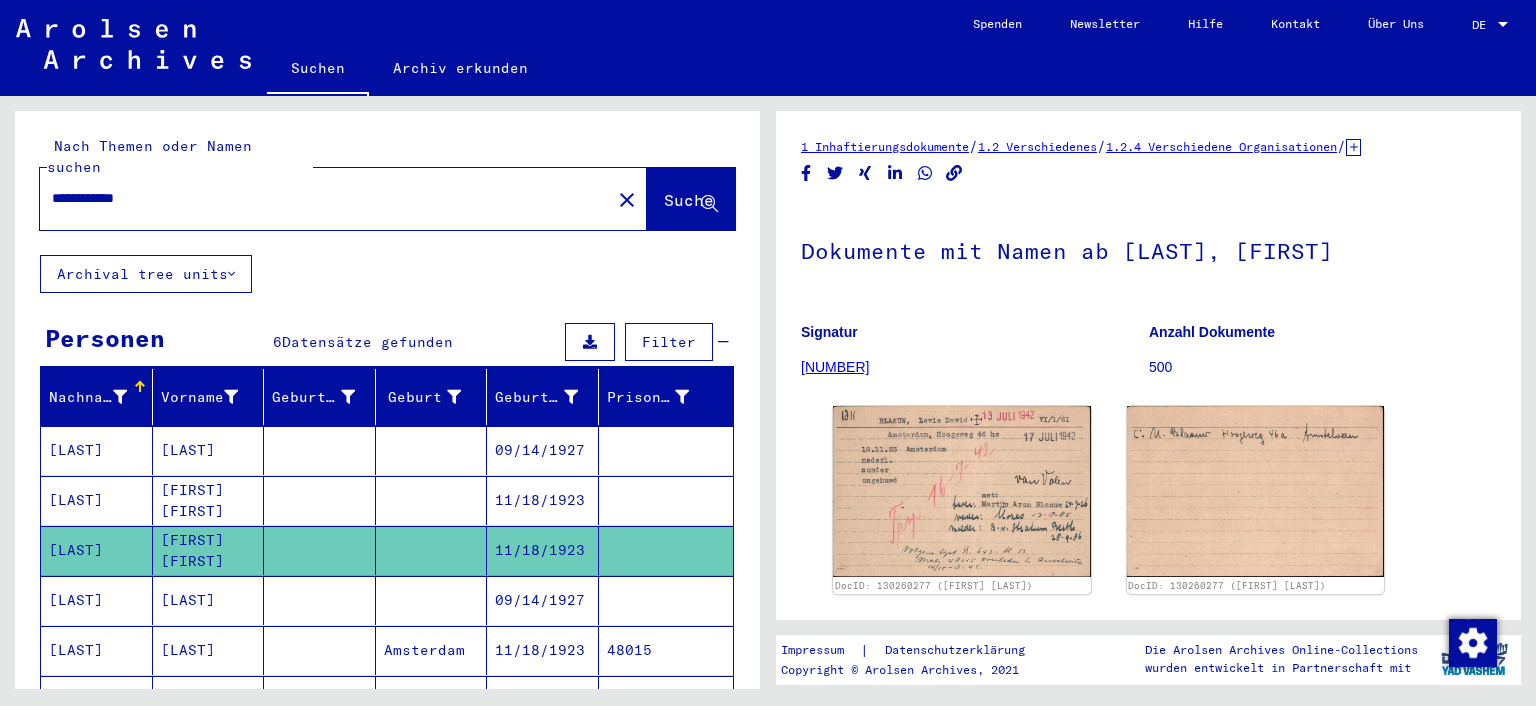 scroll, scrollTop: 0, scrollLeft: 0, axis: both 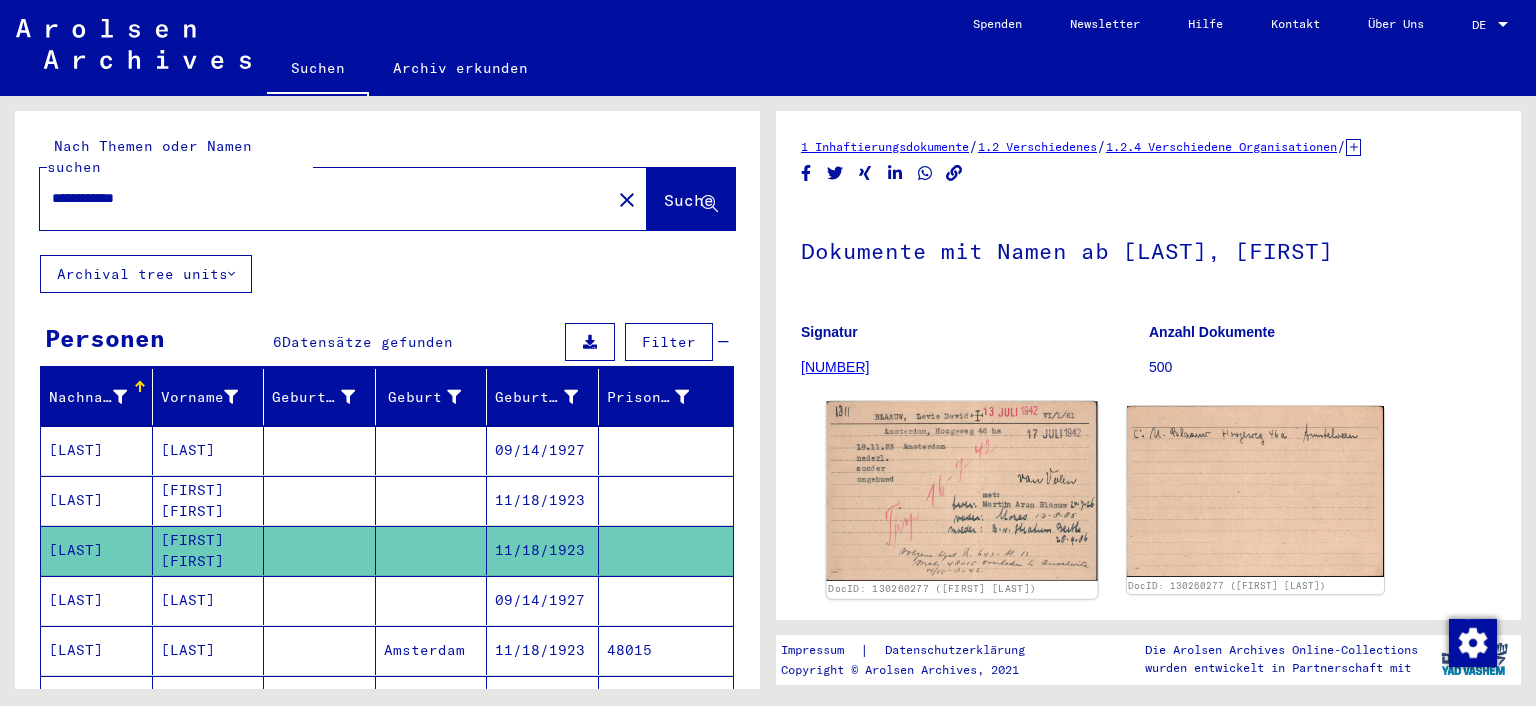 click 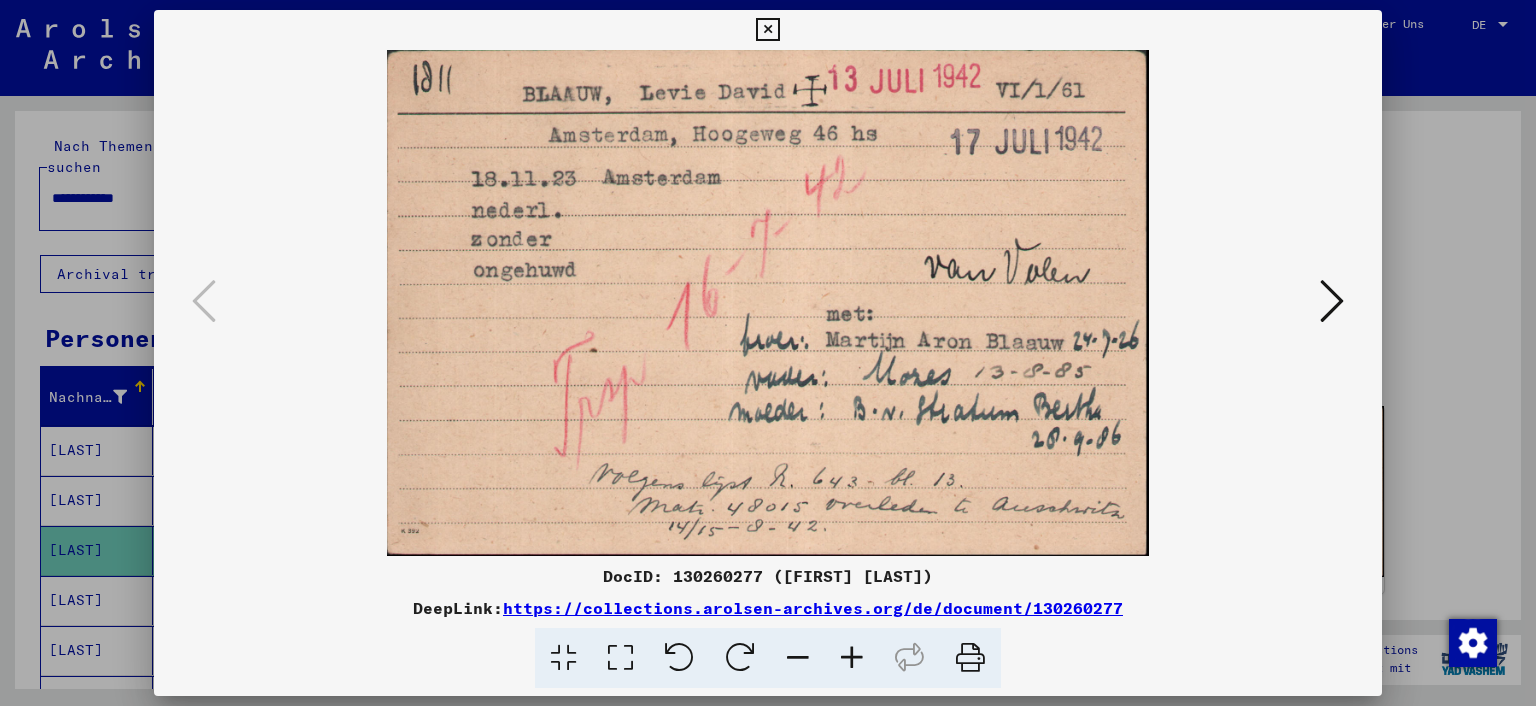 click at bounding box center (1332, 301) 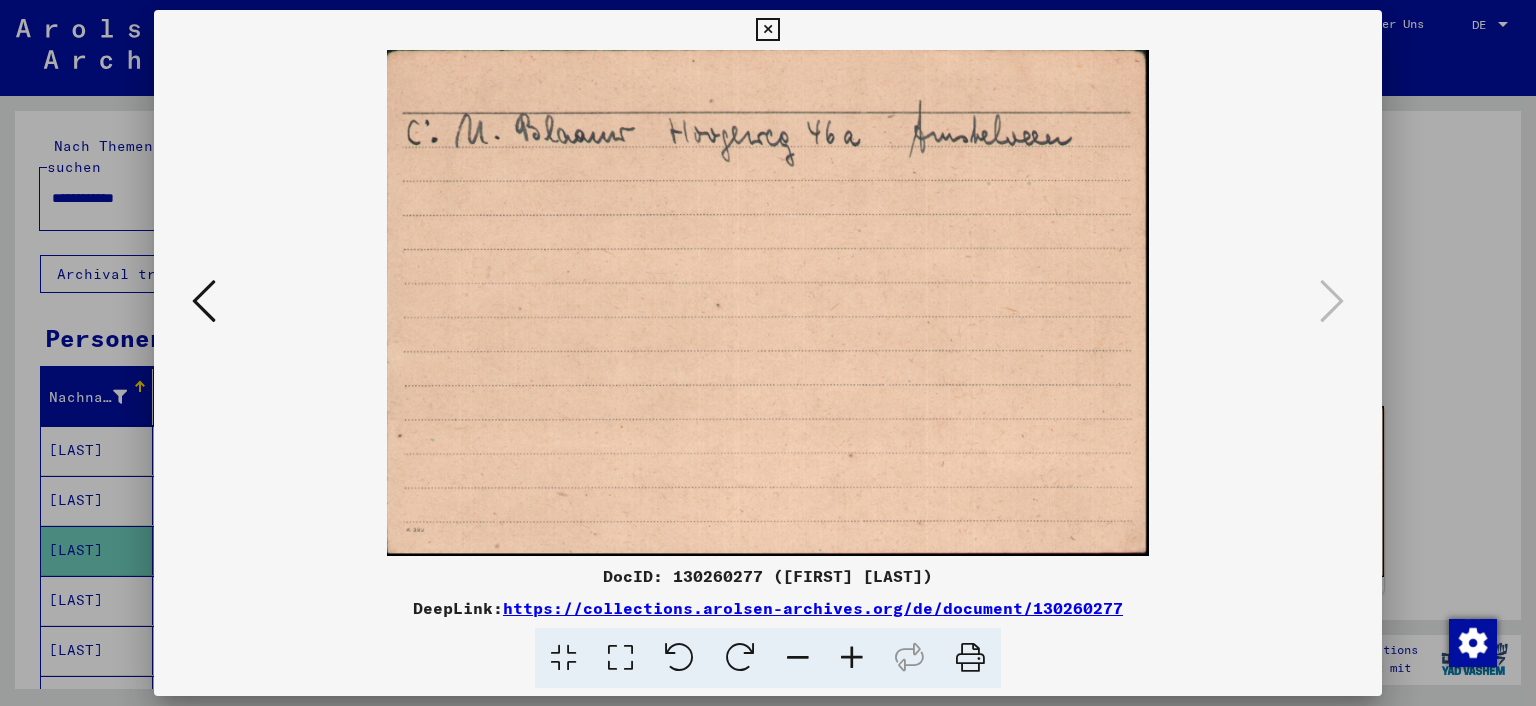 click at bounding box center (204, 301) 